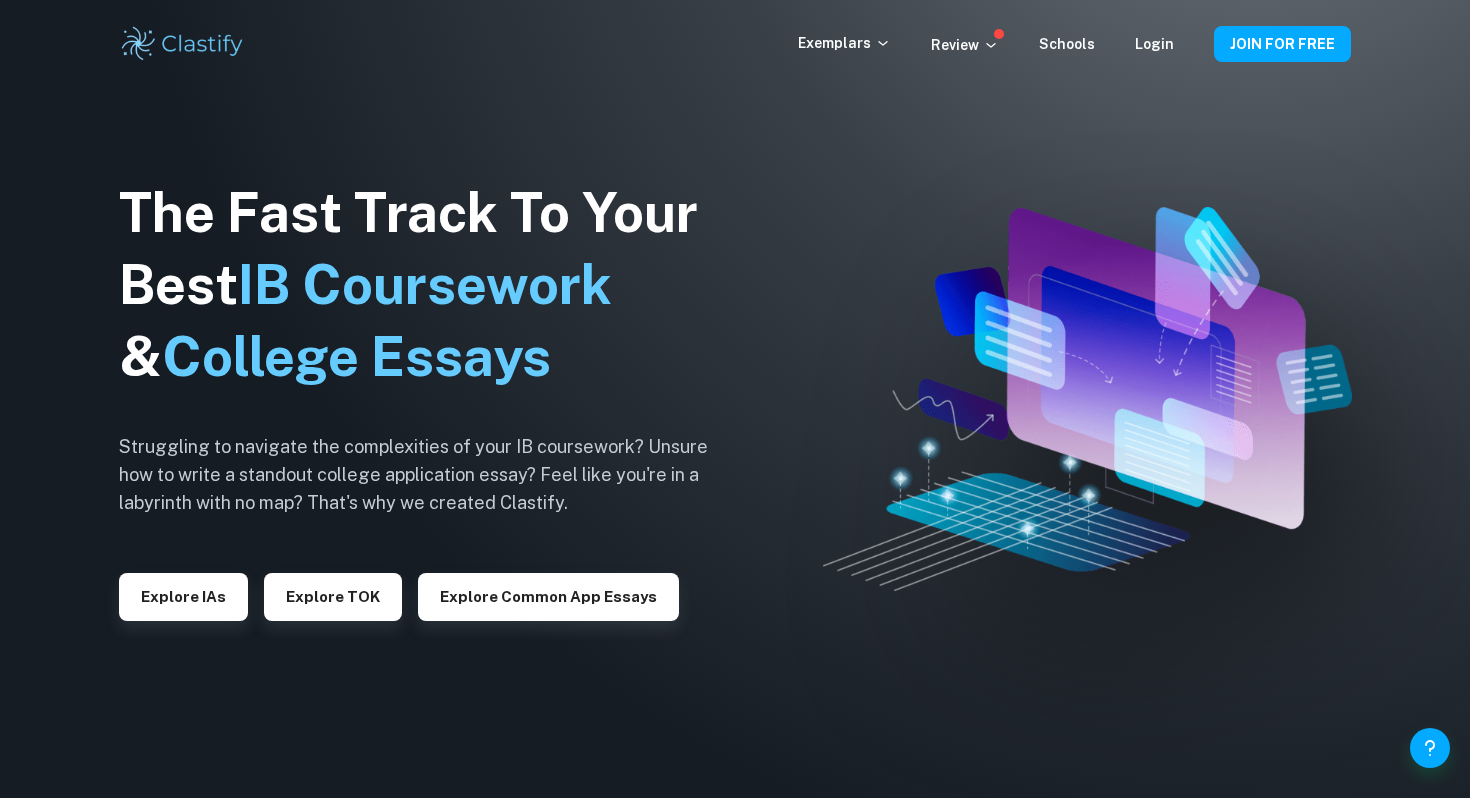 scroll, scrollTop: 0, scrollLeft: 0, axis: both 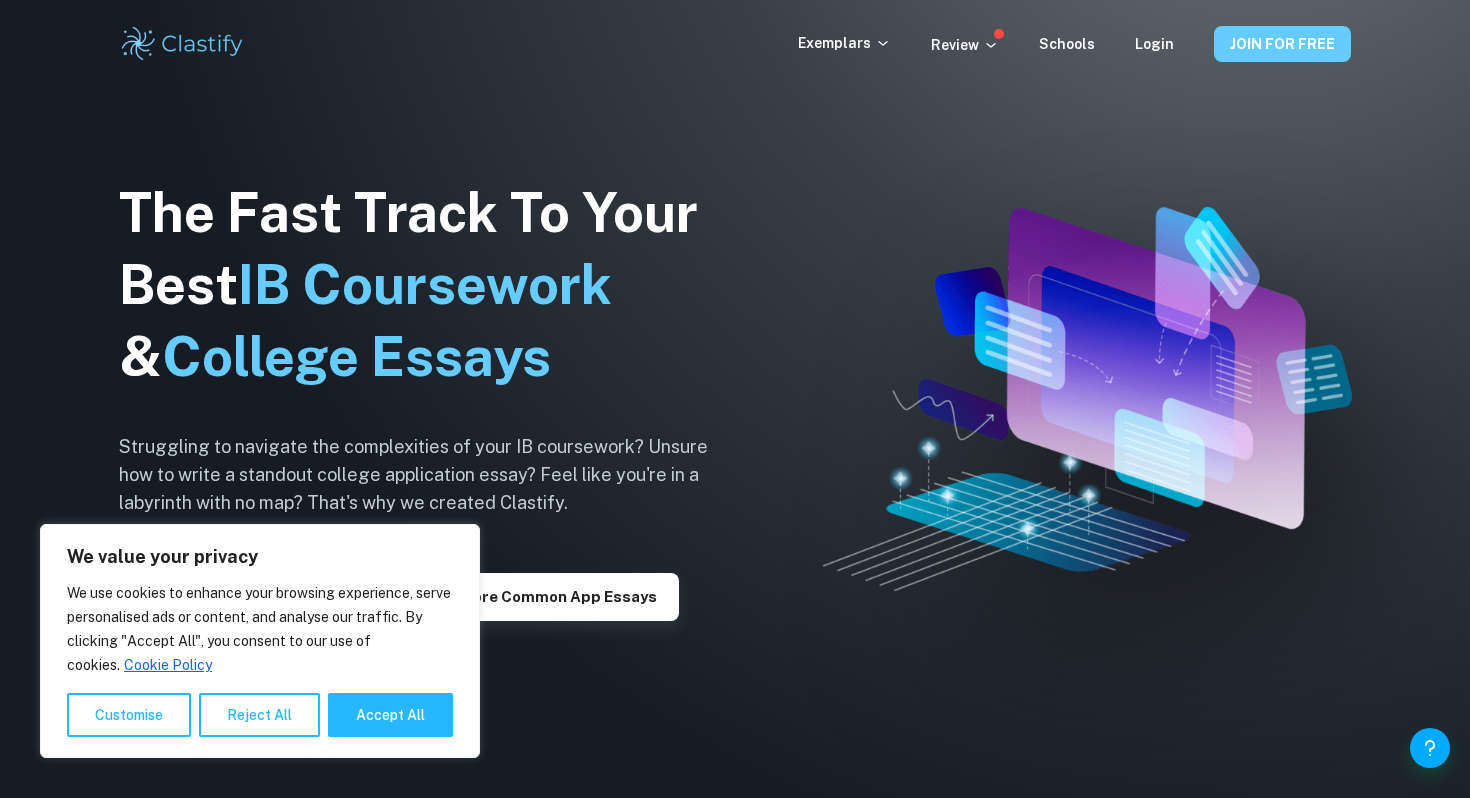 click on "JOIN FOR FREE" at bounding box center (1282, 44) 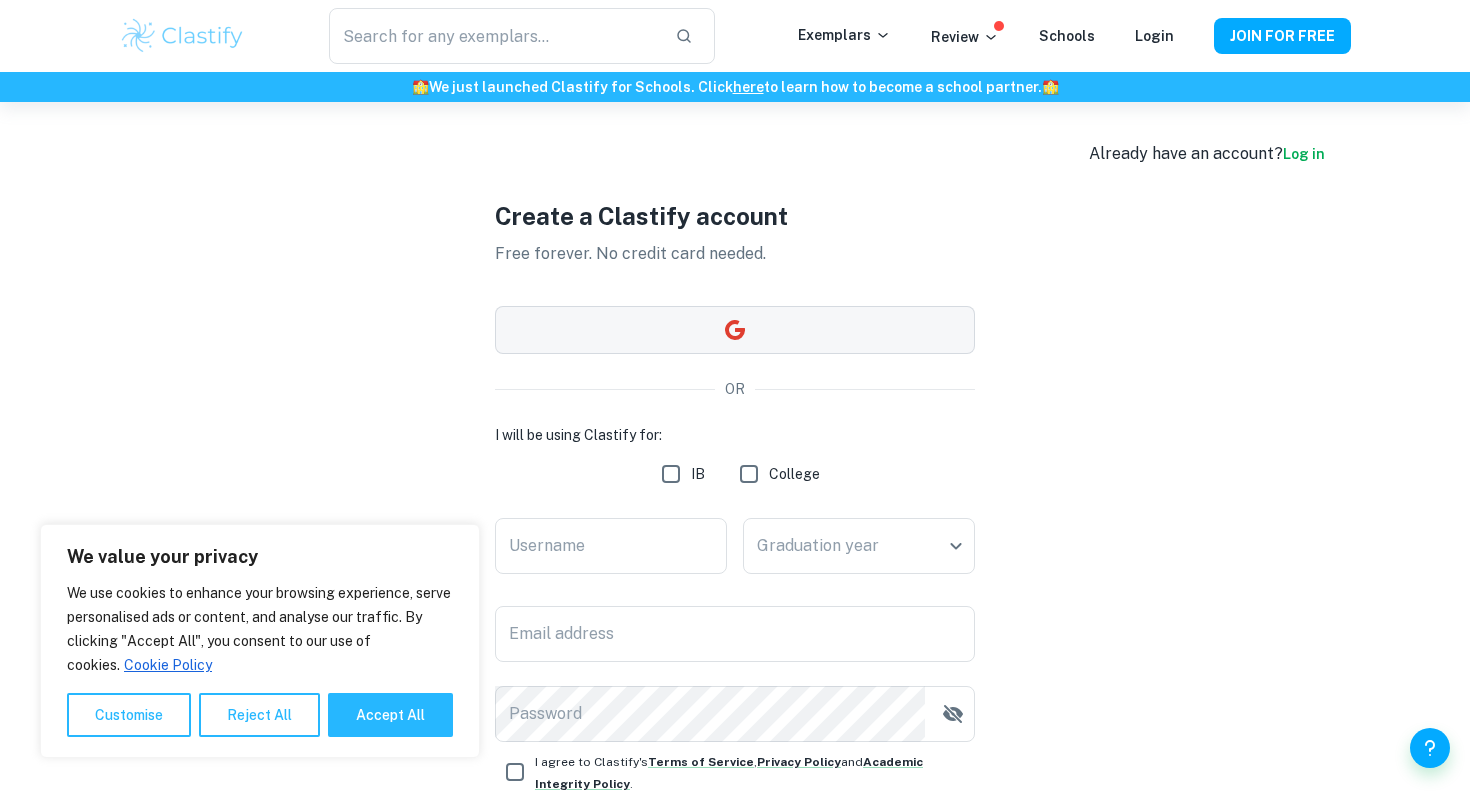 click at bounding box center (735, 330) 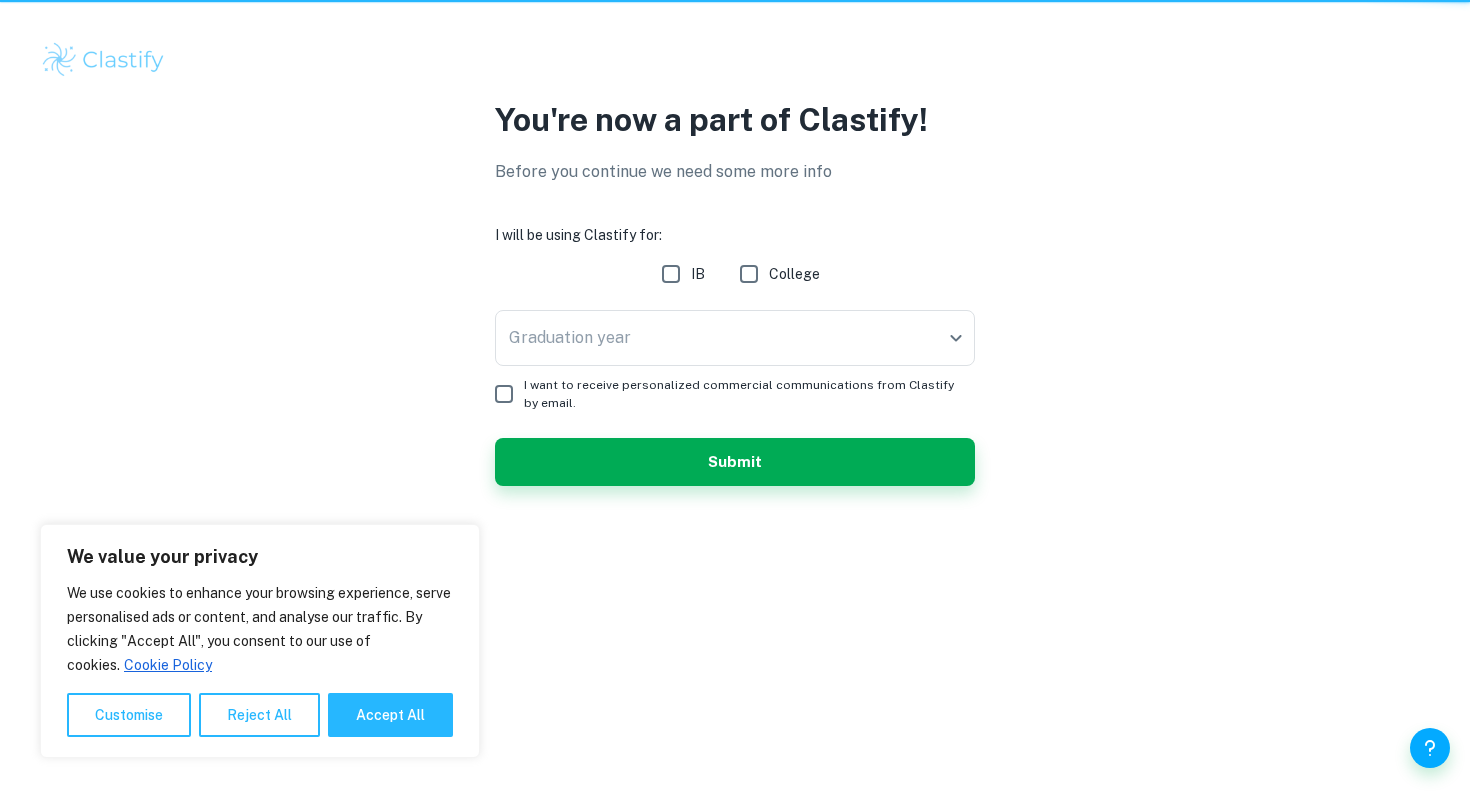 scroll, scrollTop: 0, scrollLeft: 0, axis: both 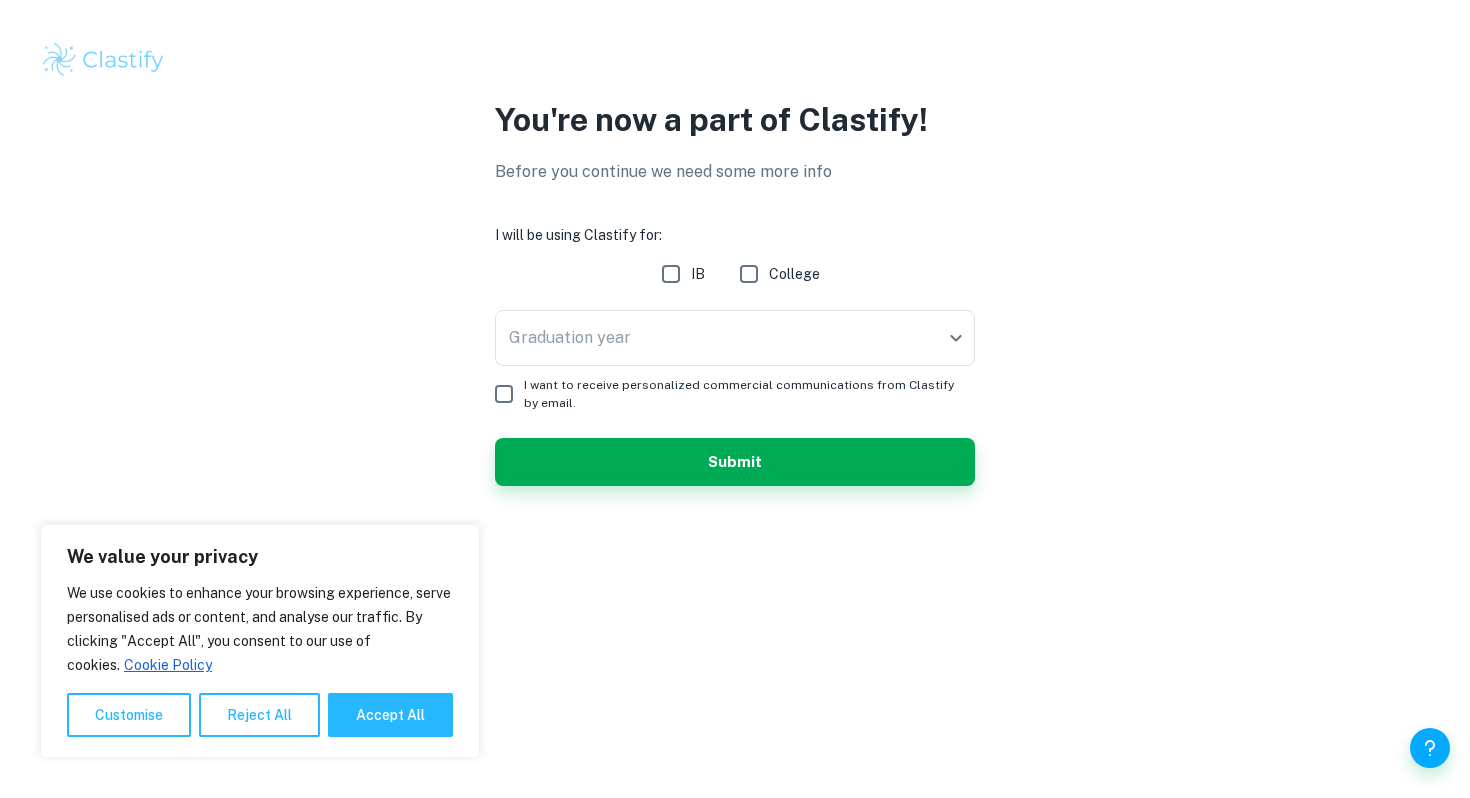 click on "IB" at bounding box center (671, 274) 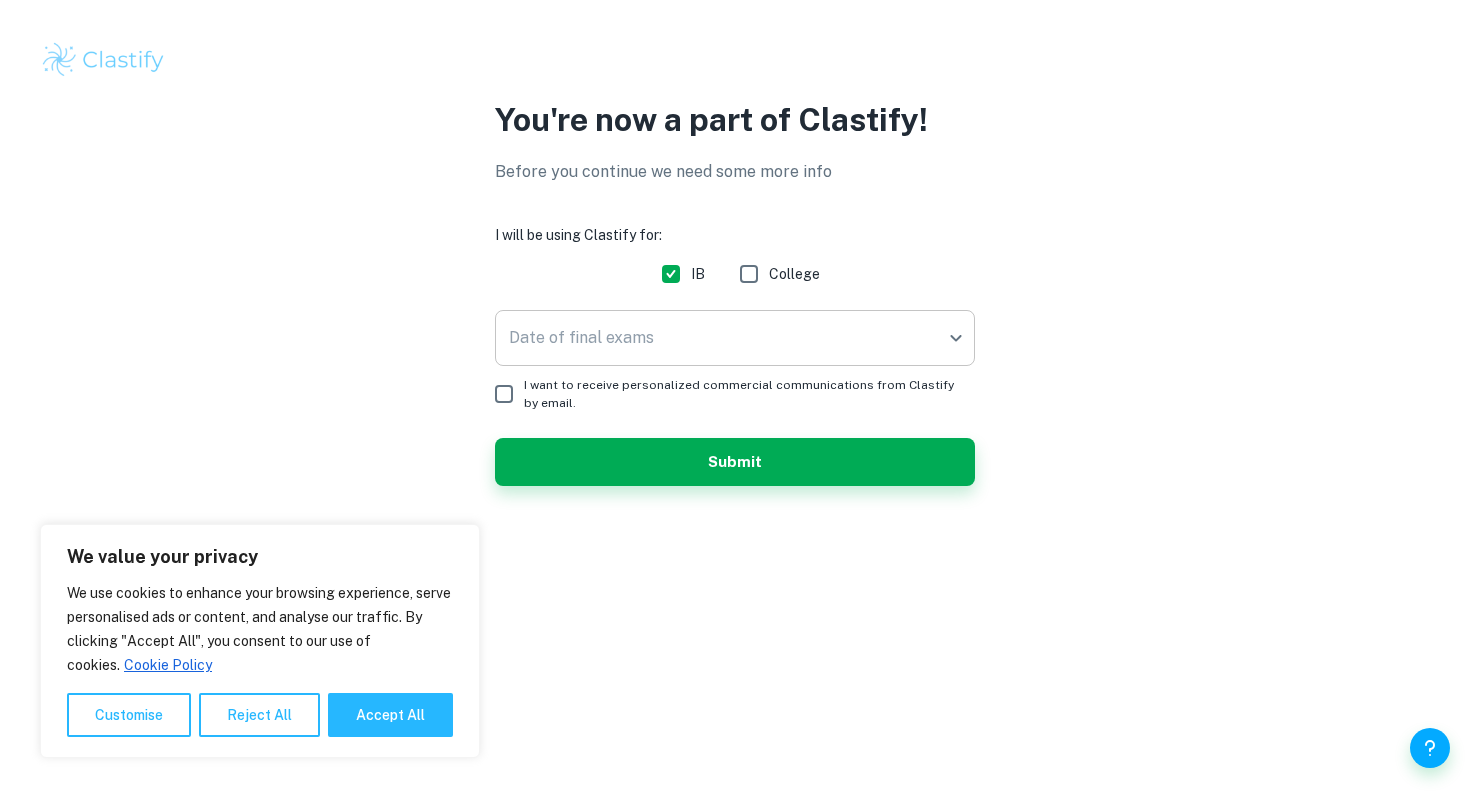 click on "We value your privacy We use cookies to enhance your browsing experience, serve personalised ads or content, and analyse our traffic. By clicking "Accept All", you consent to our use of cookies.   Cookie Policy Customise   Reject All   Accept All   Customise Consent Preferences   We use cookies to help you navigate efficiently and perform certain functions. You will find detailed information about all cookies under each consent category below. The cookies that are categorised as "Necessary" are stored on your browser as they are essential for enabling the basic functionalities of the site. ...  Show more For more information on how Google's third-party cookies operate and handle your data, see:   Google Privacy Policy Necessary Always Active Necessary cookies are required to enable the basic features of this site, such as providing secure log-in or adjusting your consent preferences. These cookies do not store any personally identifiable data. Functional Analytics Performance Advertisement Uncategorised" at bounding box center [735, 399] 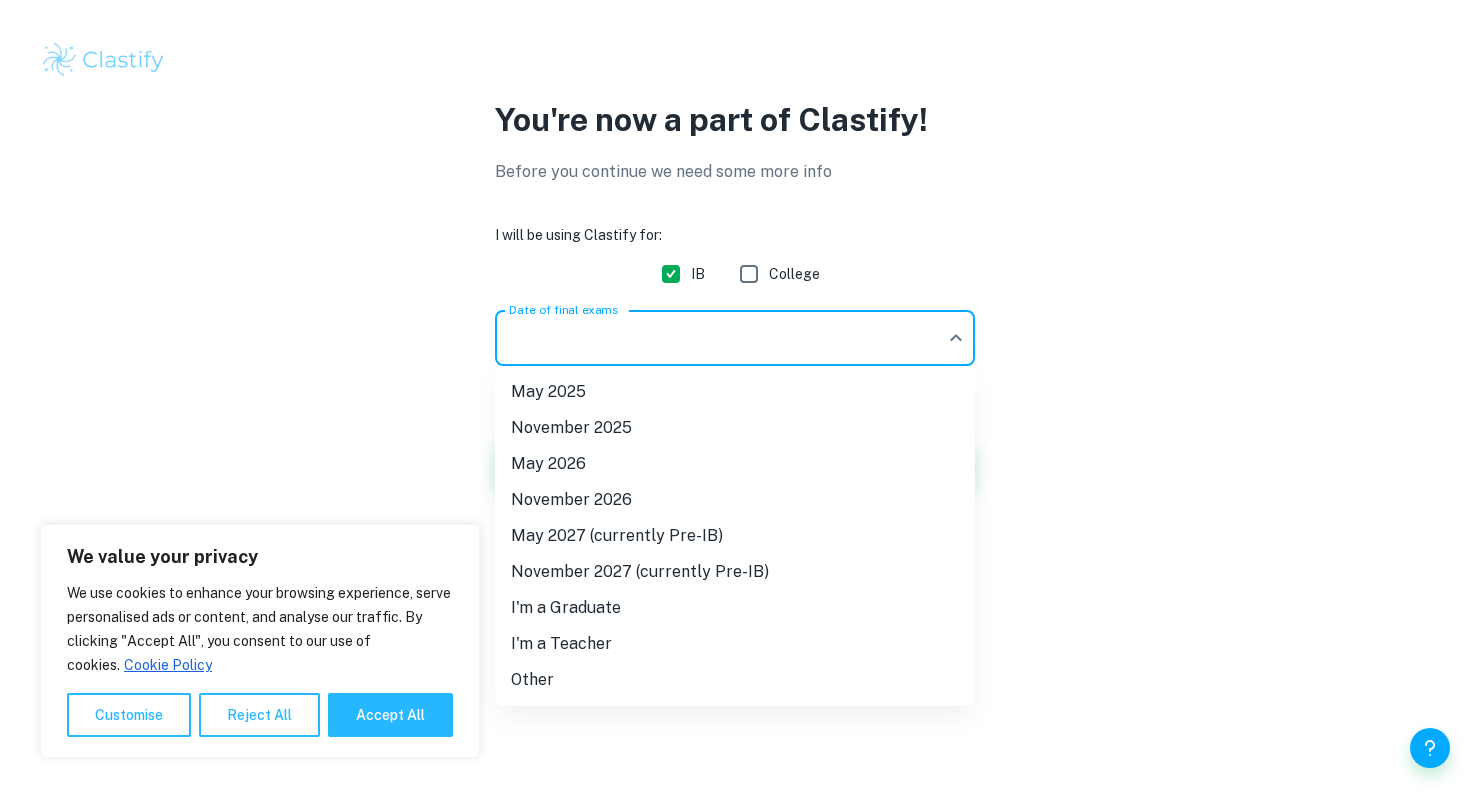 click on "May 2025" at bounding box center [735, 392] 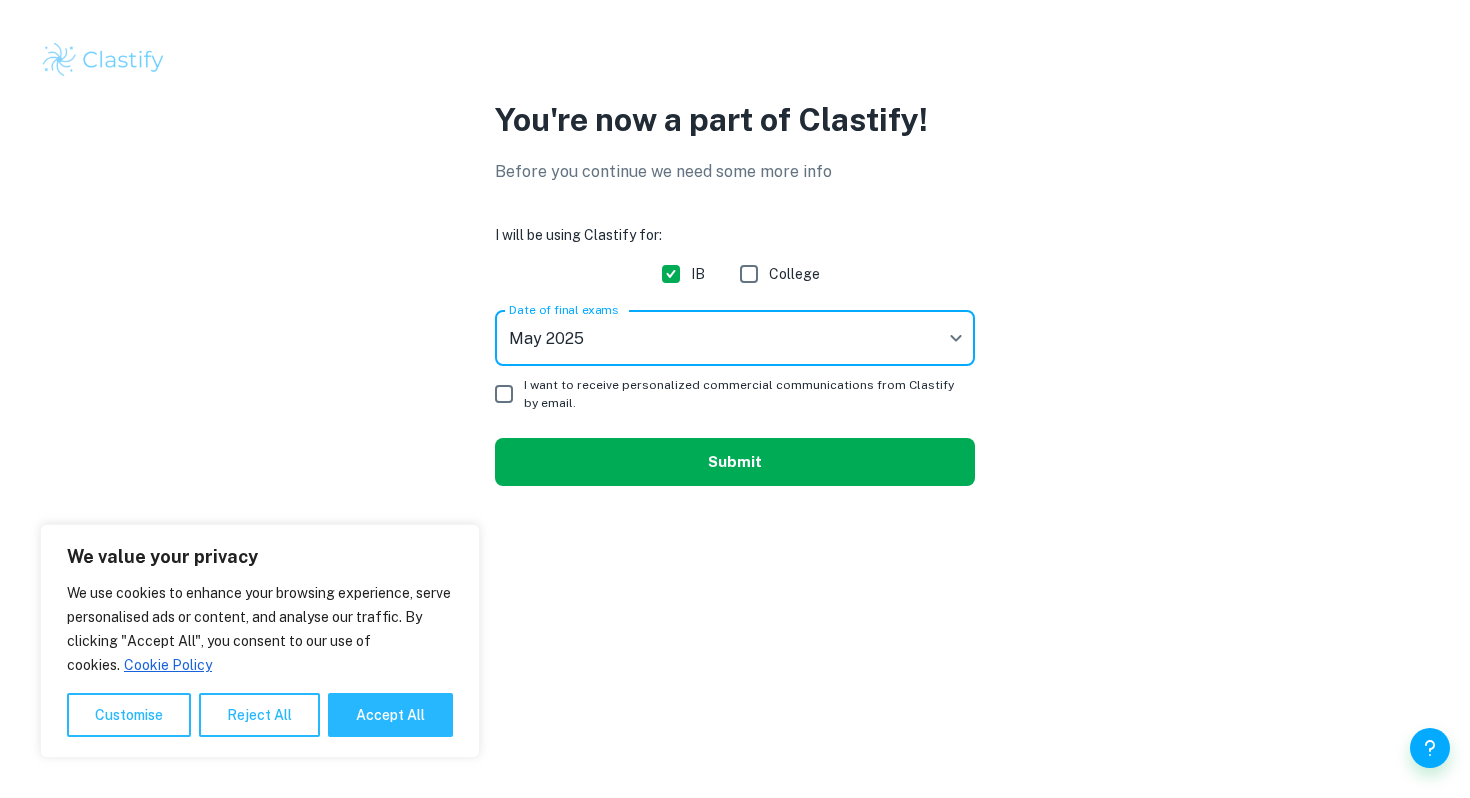 click on "Submit" at bounding box center (735, 462) 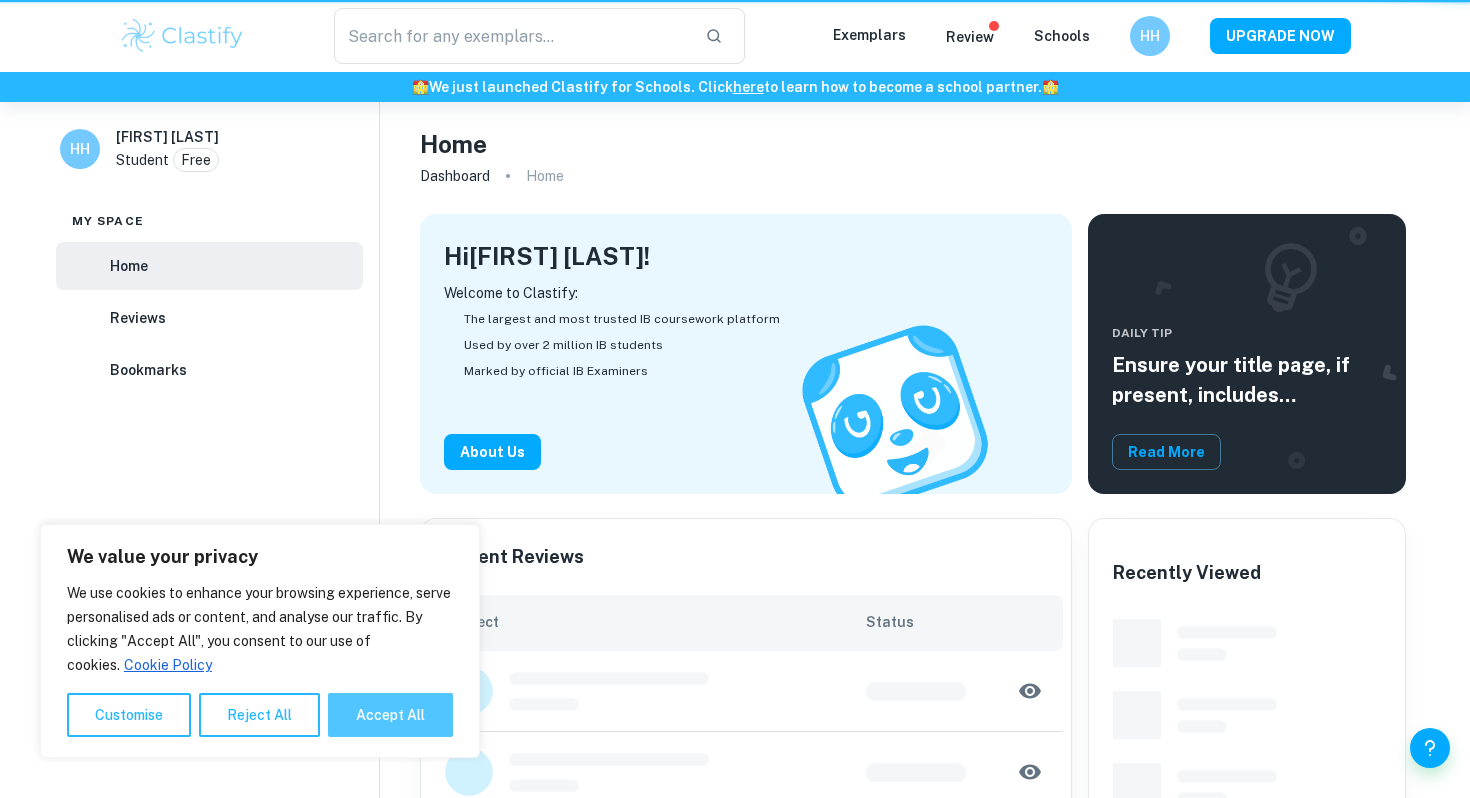 click on "Accept All" at bounding box center (390, 715) 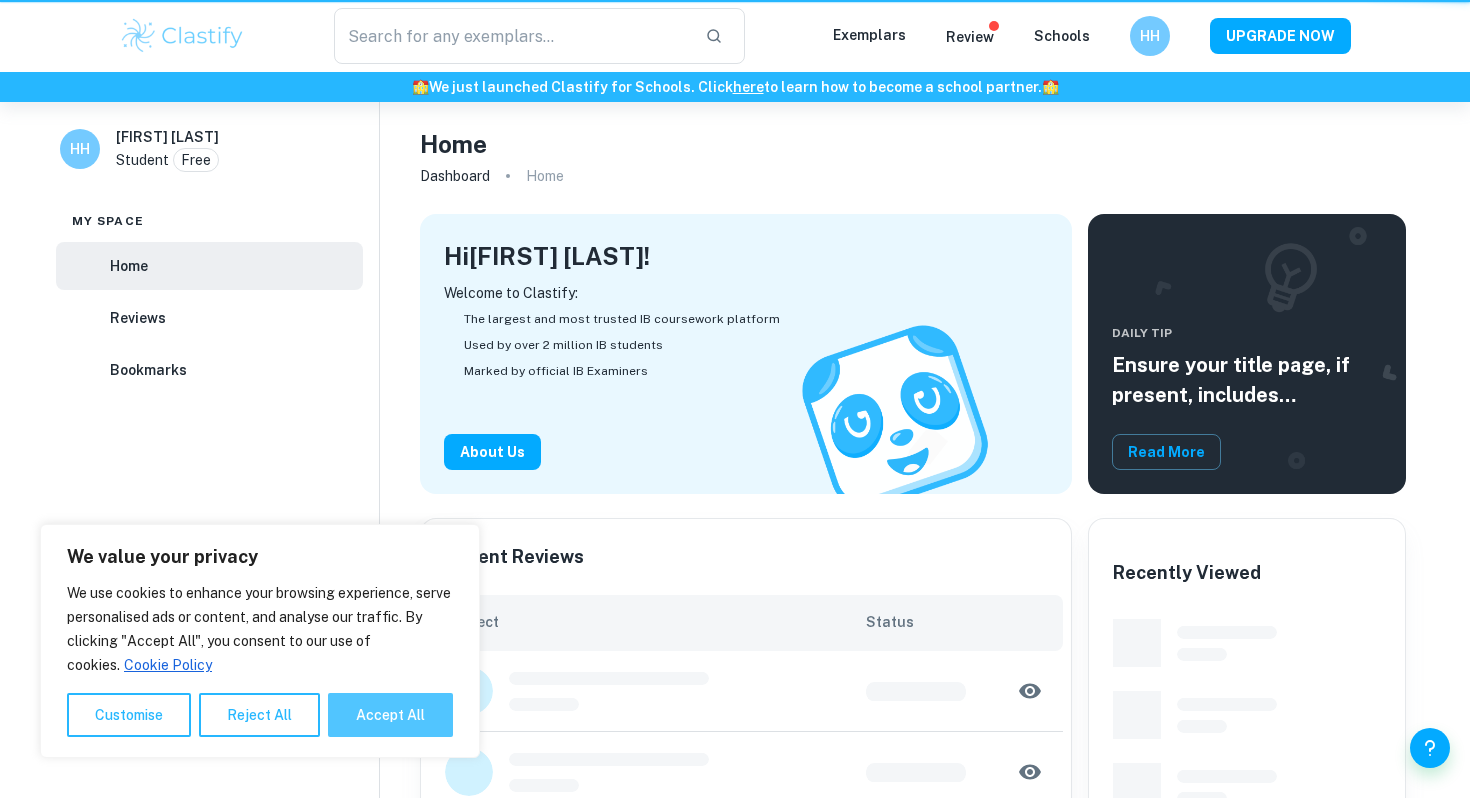checkbox on "true" 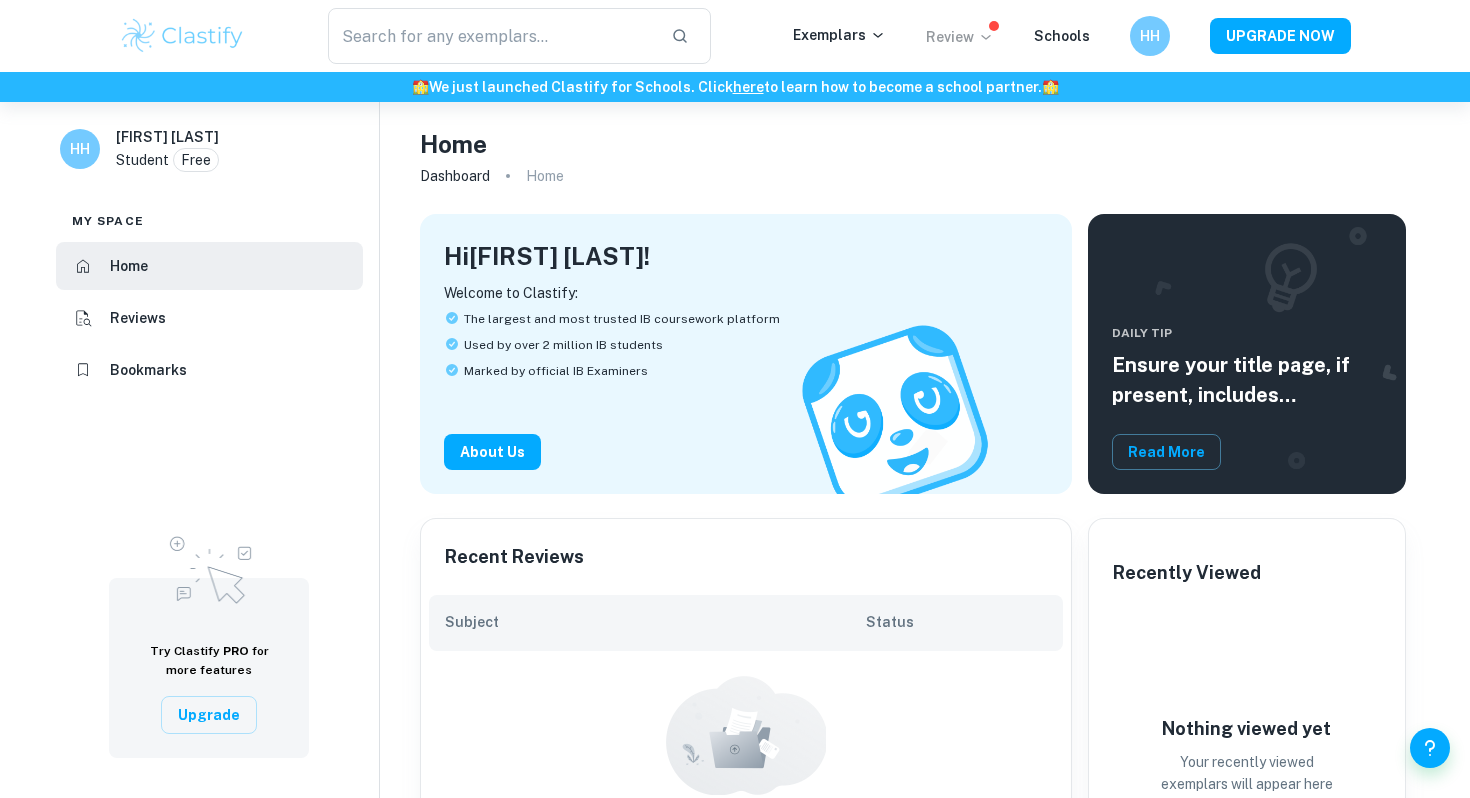 click on "Review" at bounding box center [960, 37] 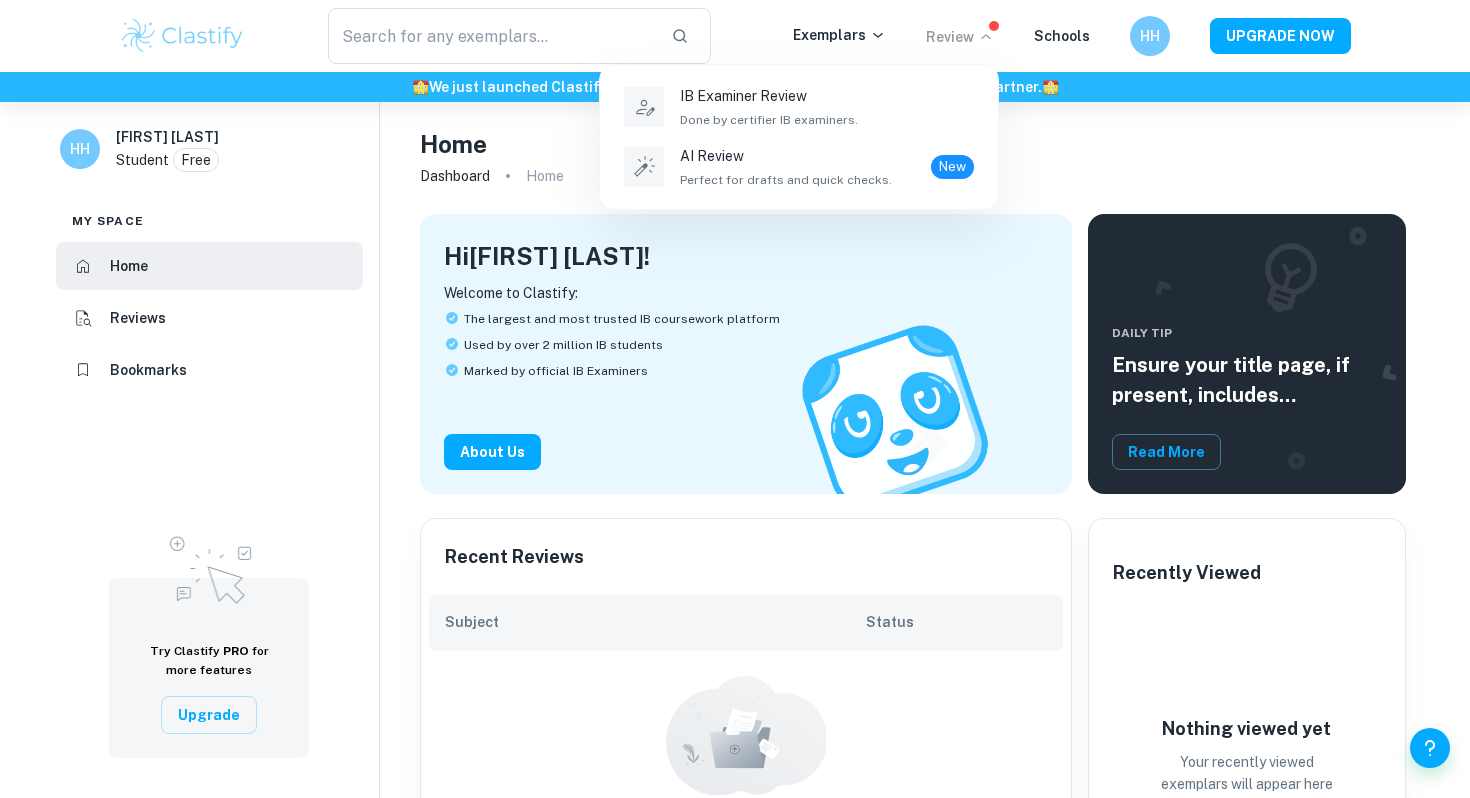 click at bounding box center [735, 399] 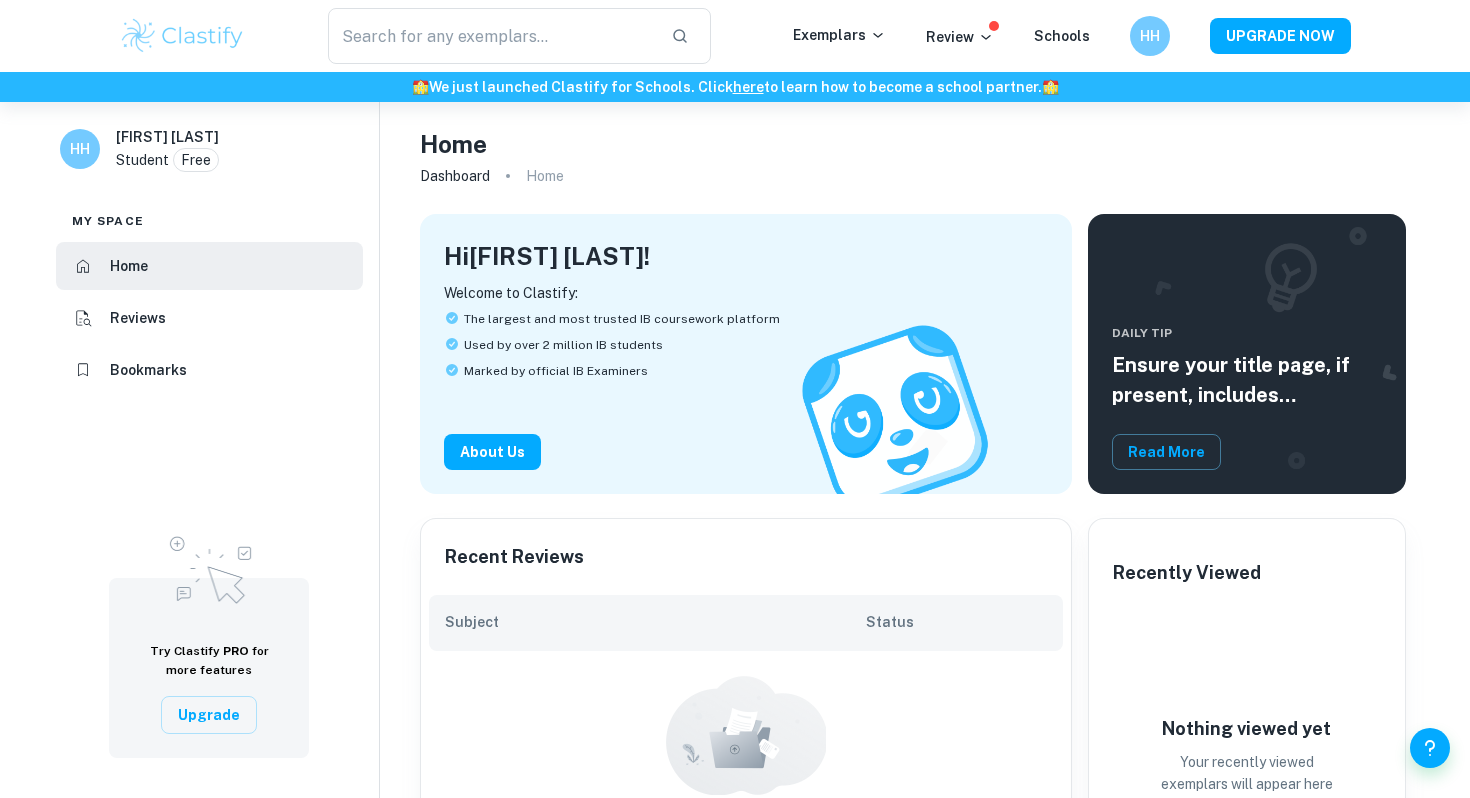 click on "Exemplars" at bounding box center (839, 35) 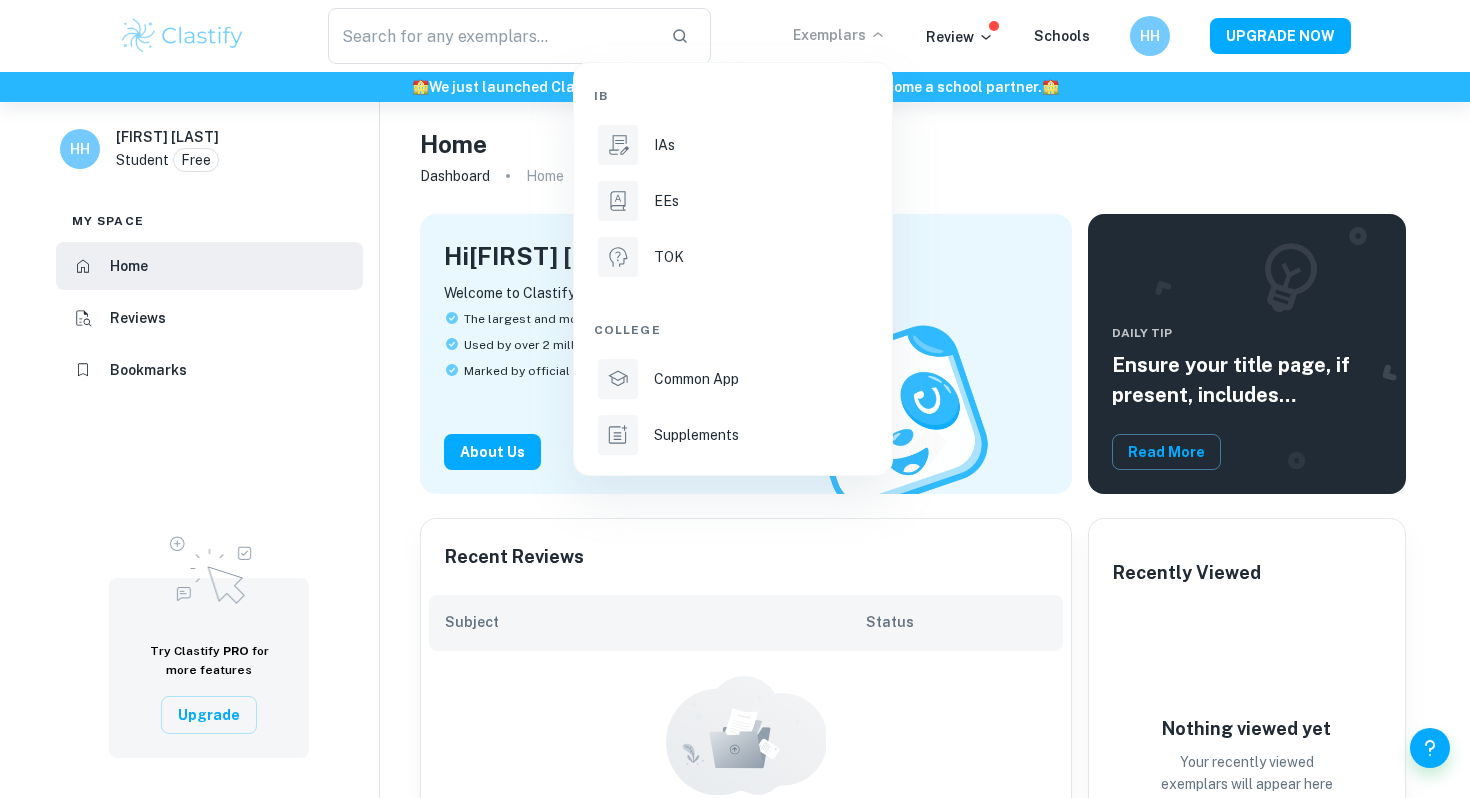 click at bounding box center [735, 399] 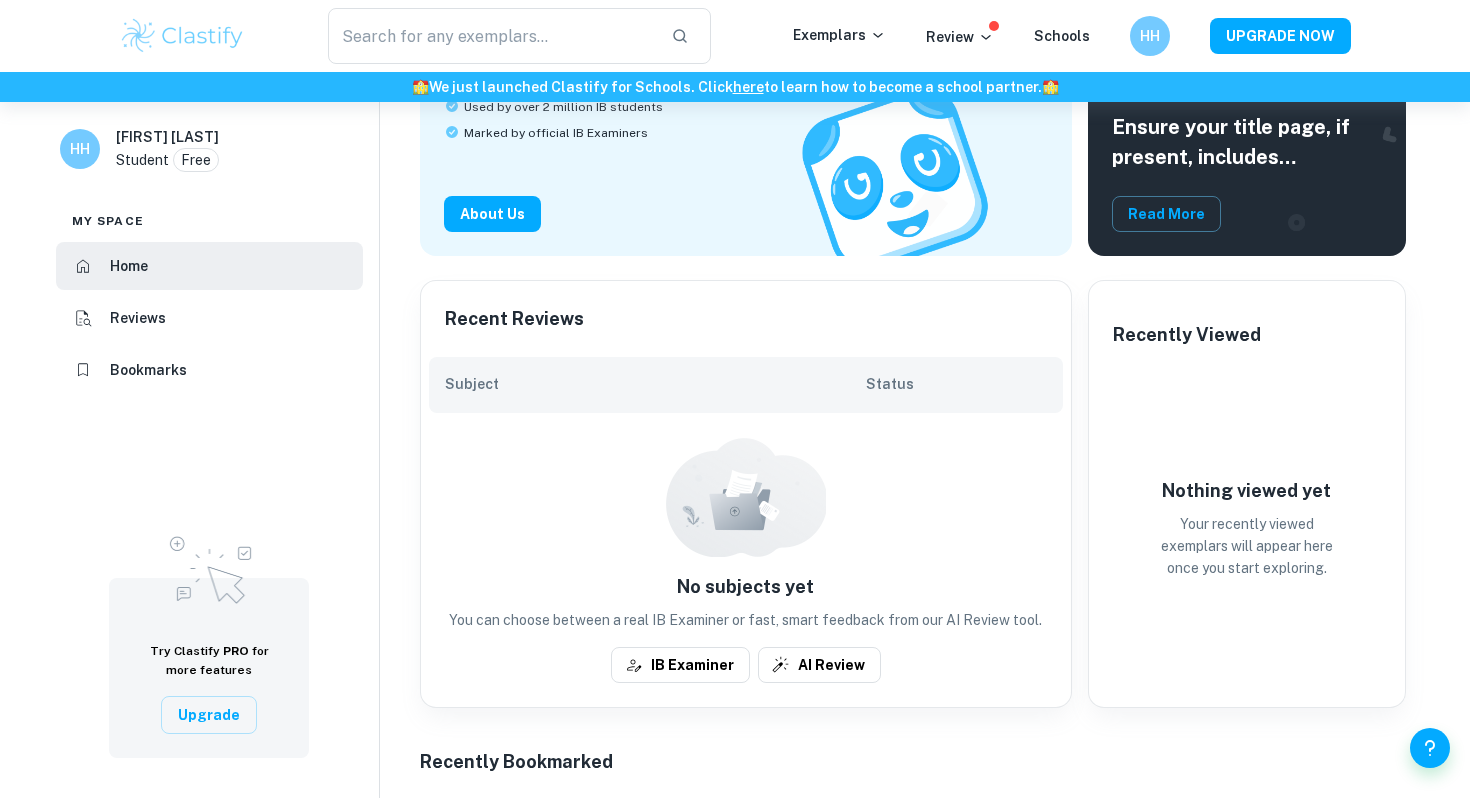 scroll, scrollTop: 0, scrollLeft: 0, axis: both 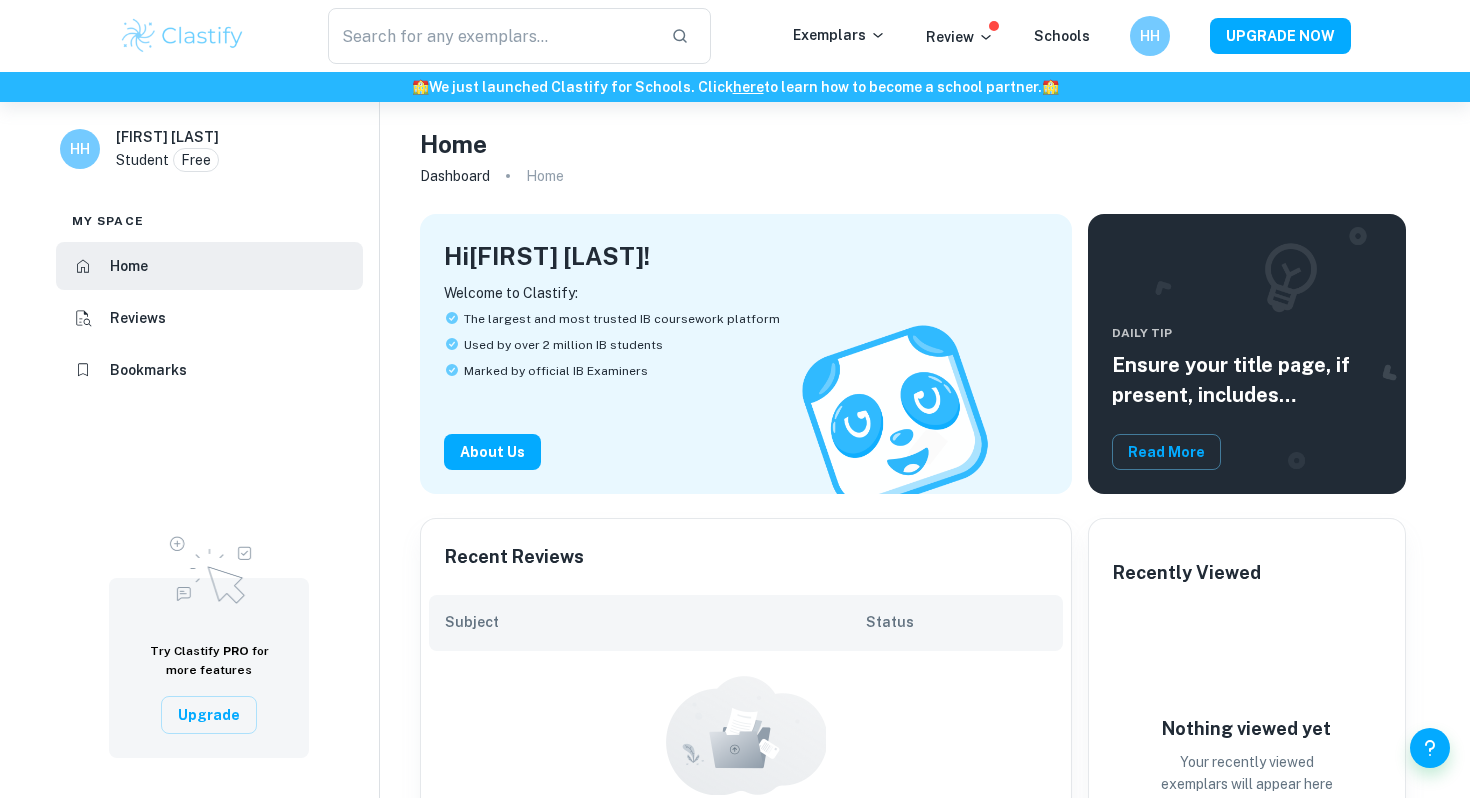 click at bounding box center (182, 36) 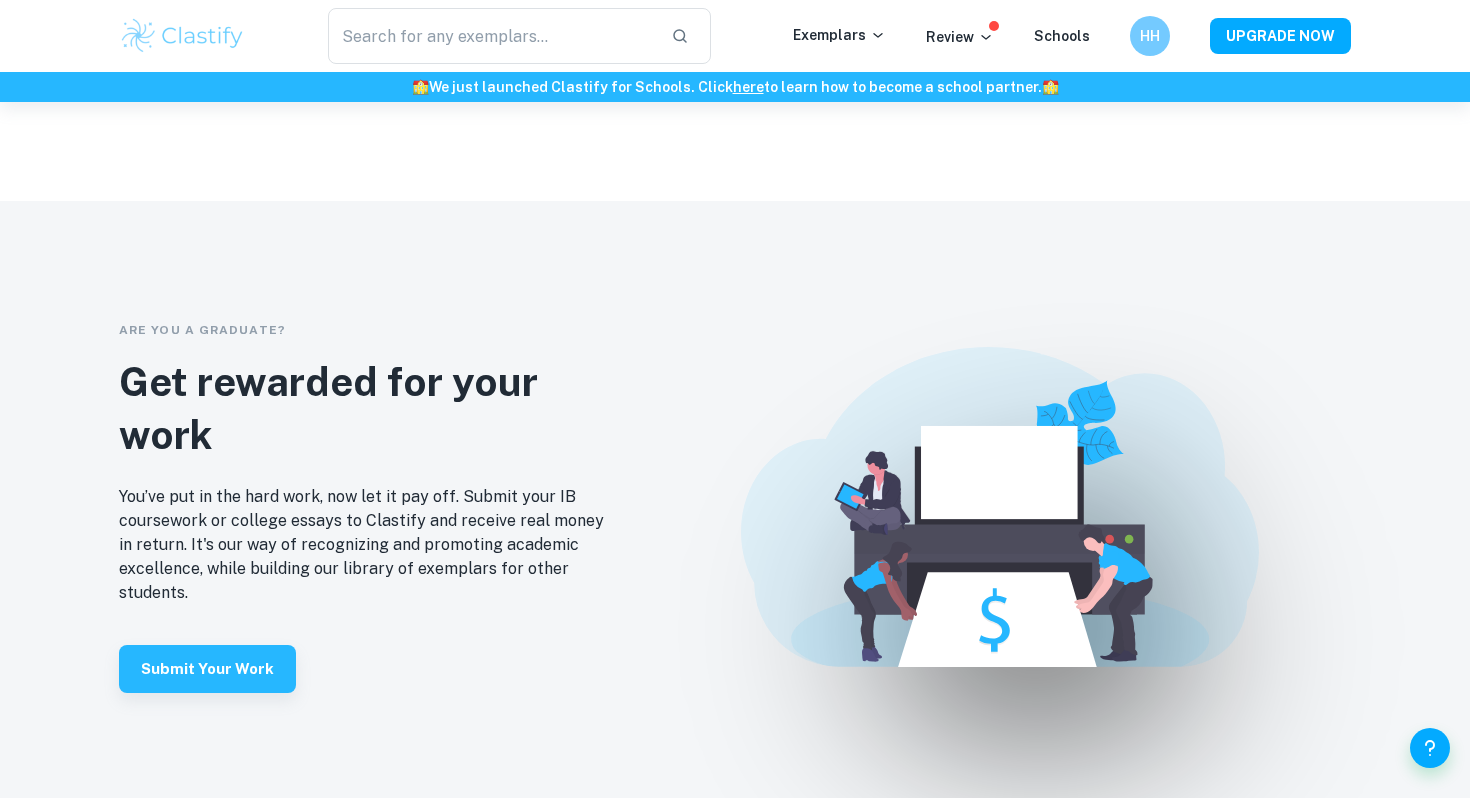 scroll, scrollTop: 3754, scrollLeft: 0, axis: vertical 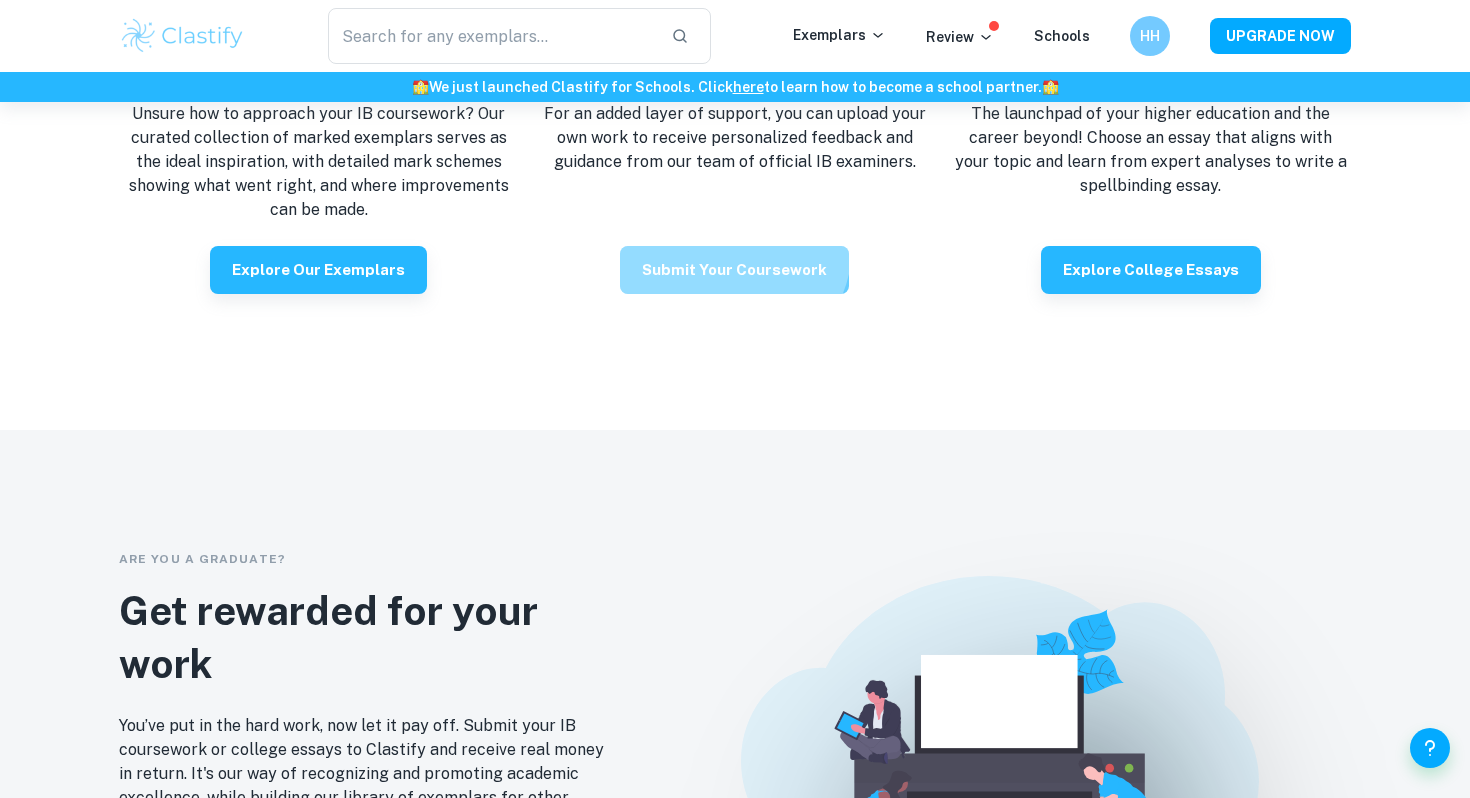 click on "Submit your coursework" at bounding box center (734, 270) 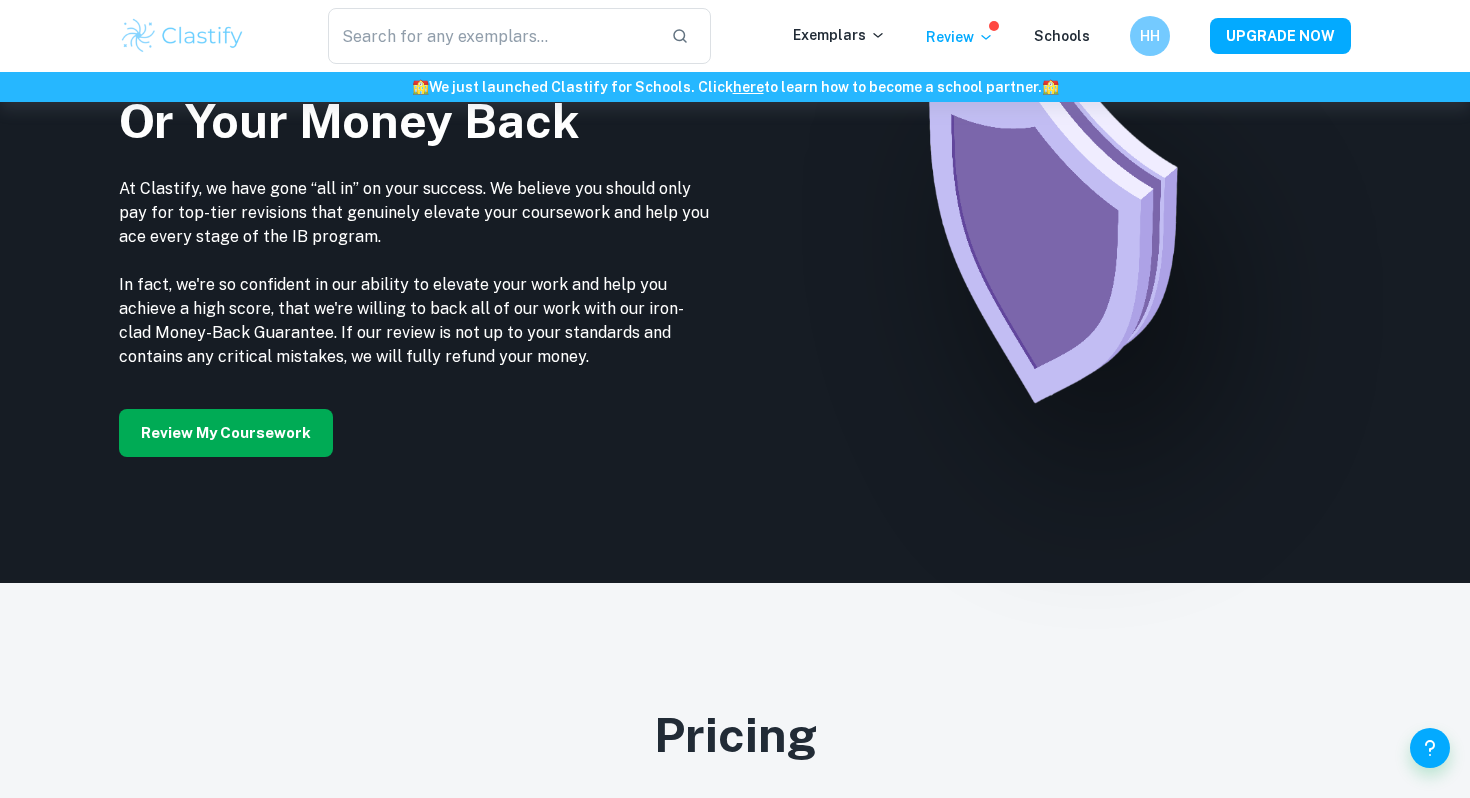 scroll, scrollTop: 5373, scrollLeft: 0, axis: vertical 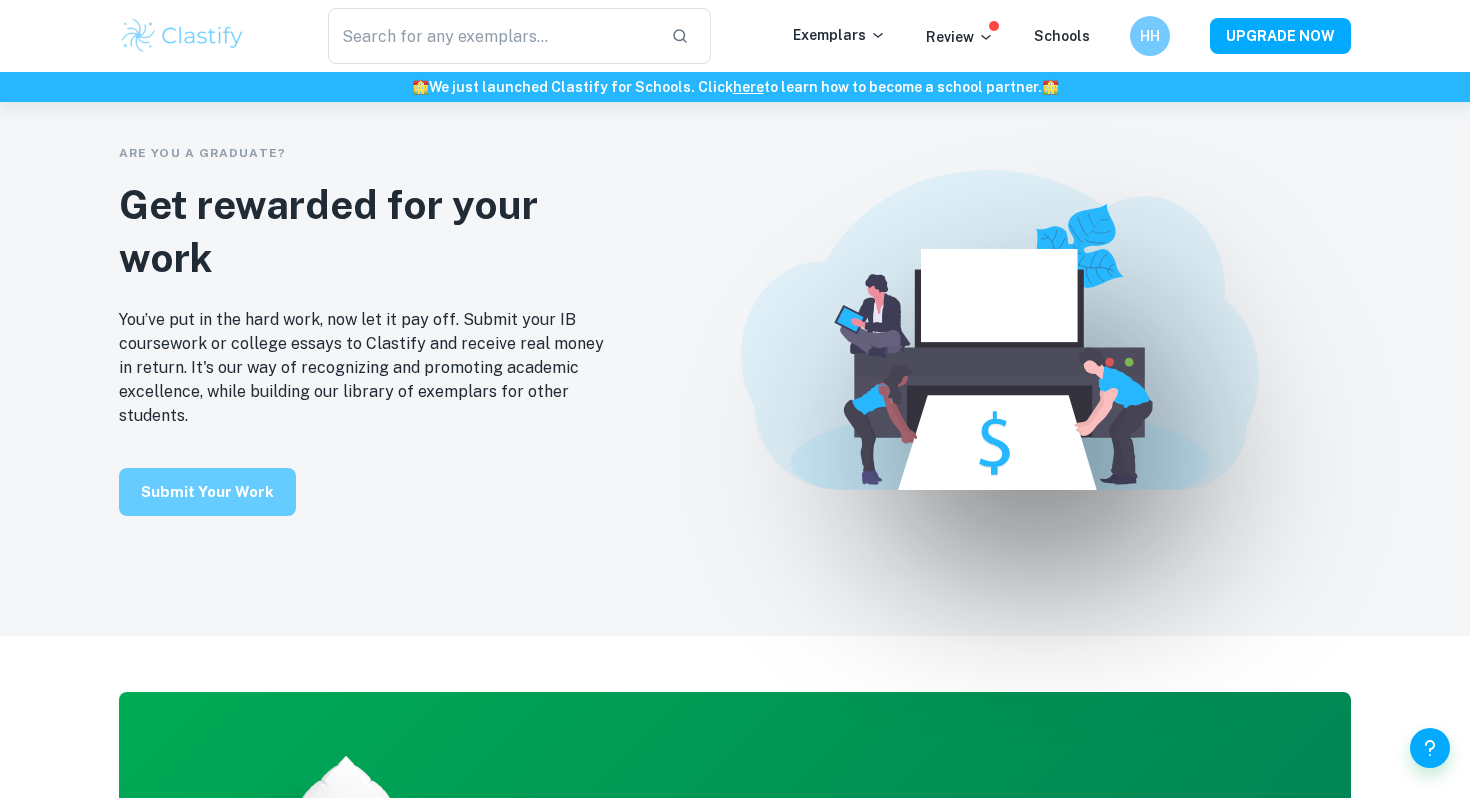 click on "Submit your work" at bounding box center (207, 492) 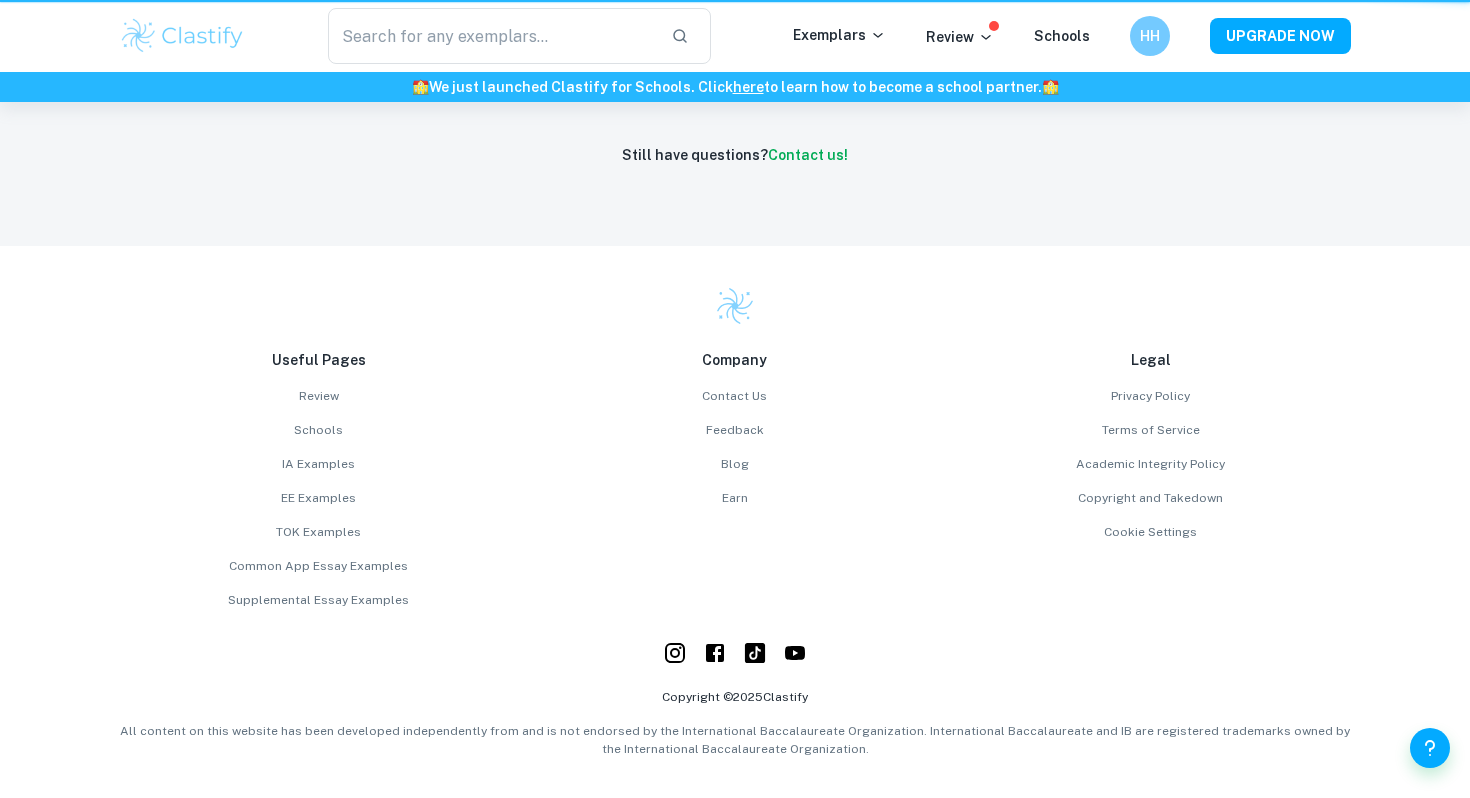 scroll, scrollTop: 0, scrollLeft: 0, axis: both 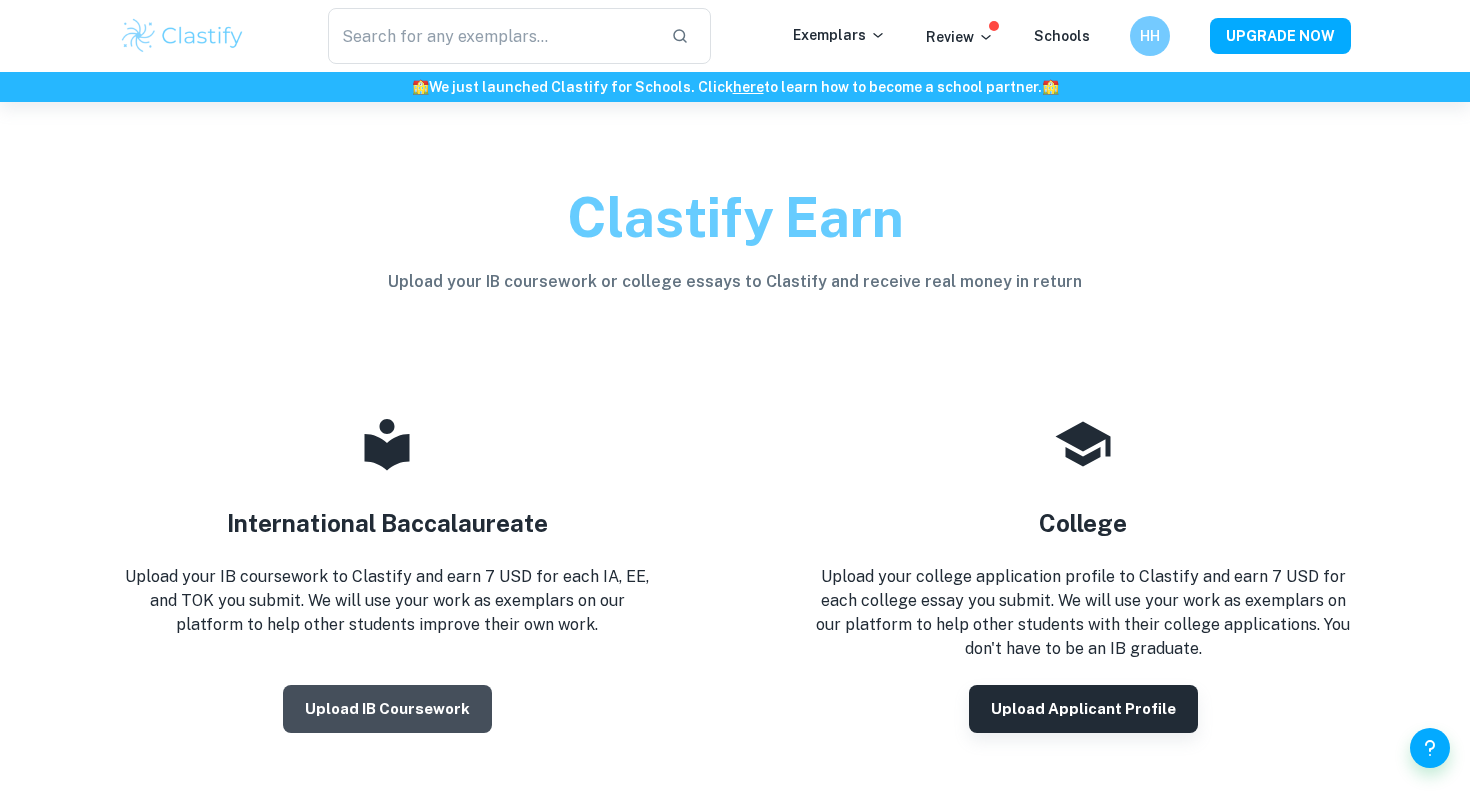 click on "Upload IB coursework" at bounding box center [387, 709] 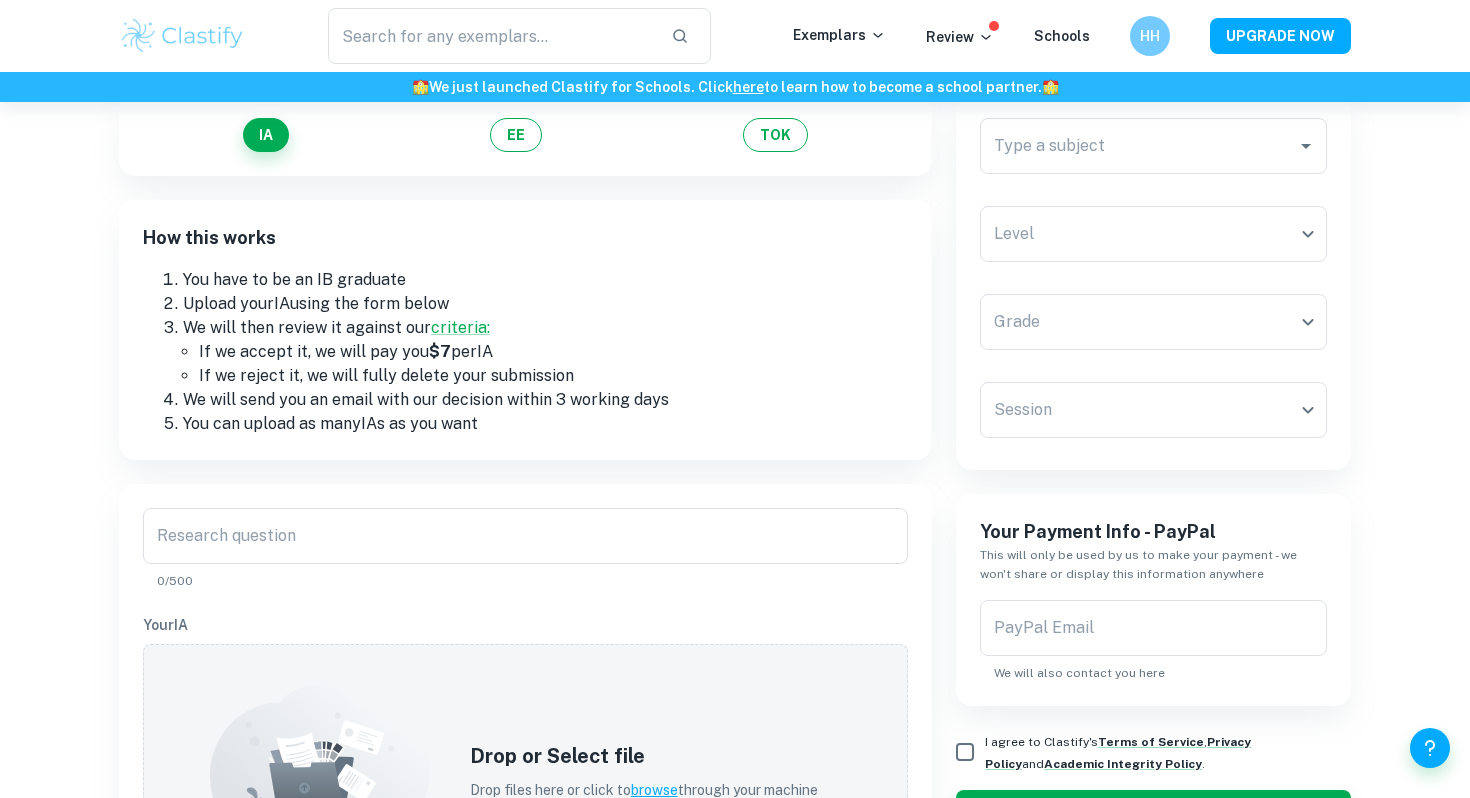 scroll, scrollTop: 216, scrollLeft: 0, axis: vertical 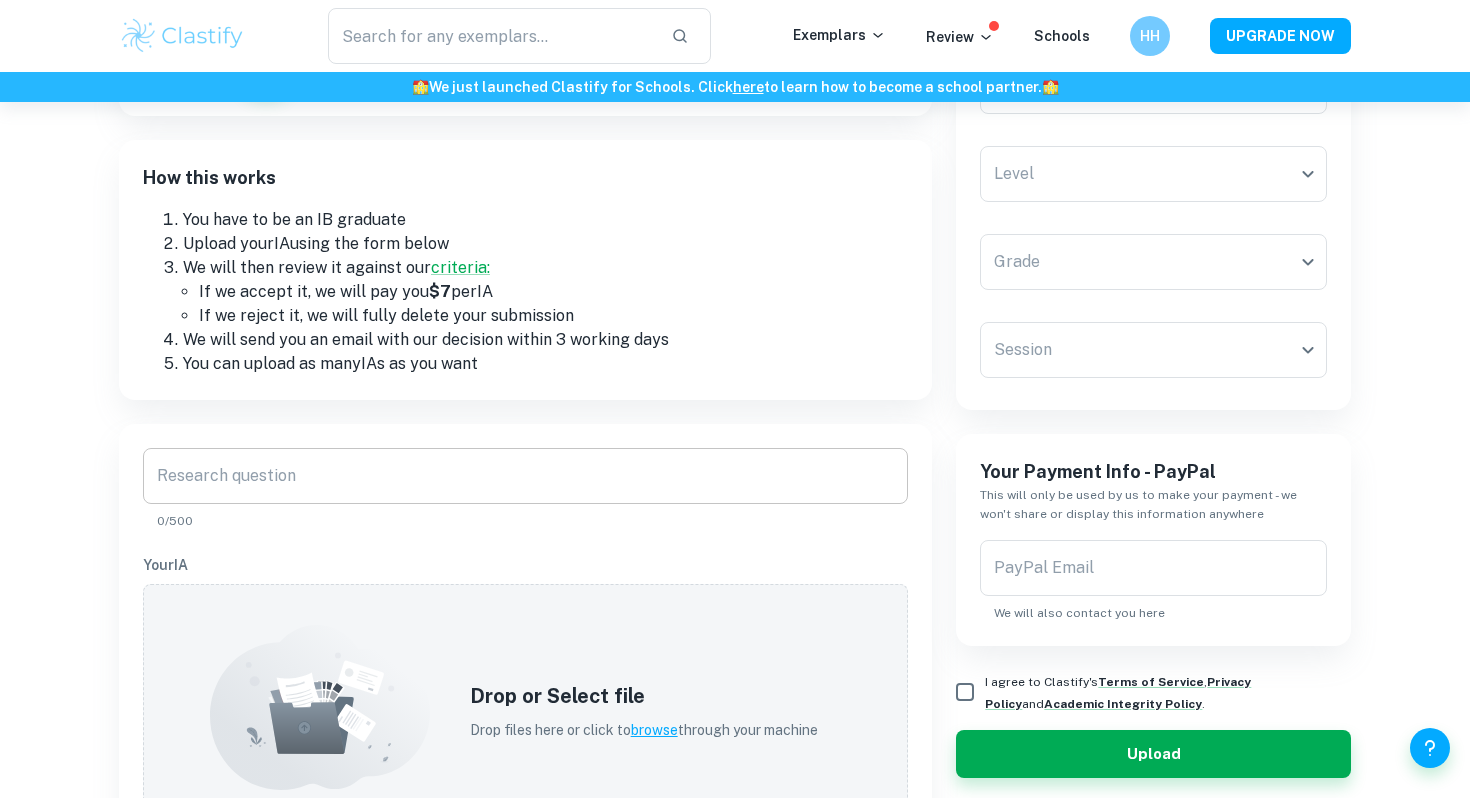 click on "Research question" at bounding box center (525, 476) 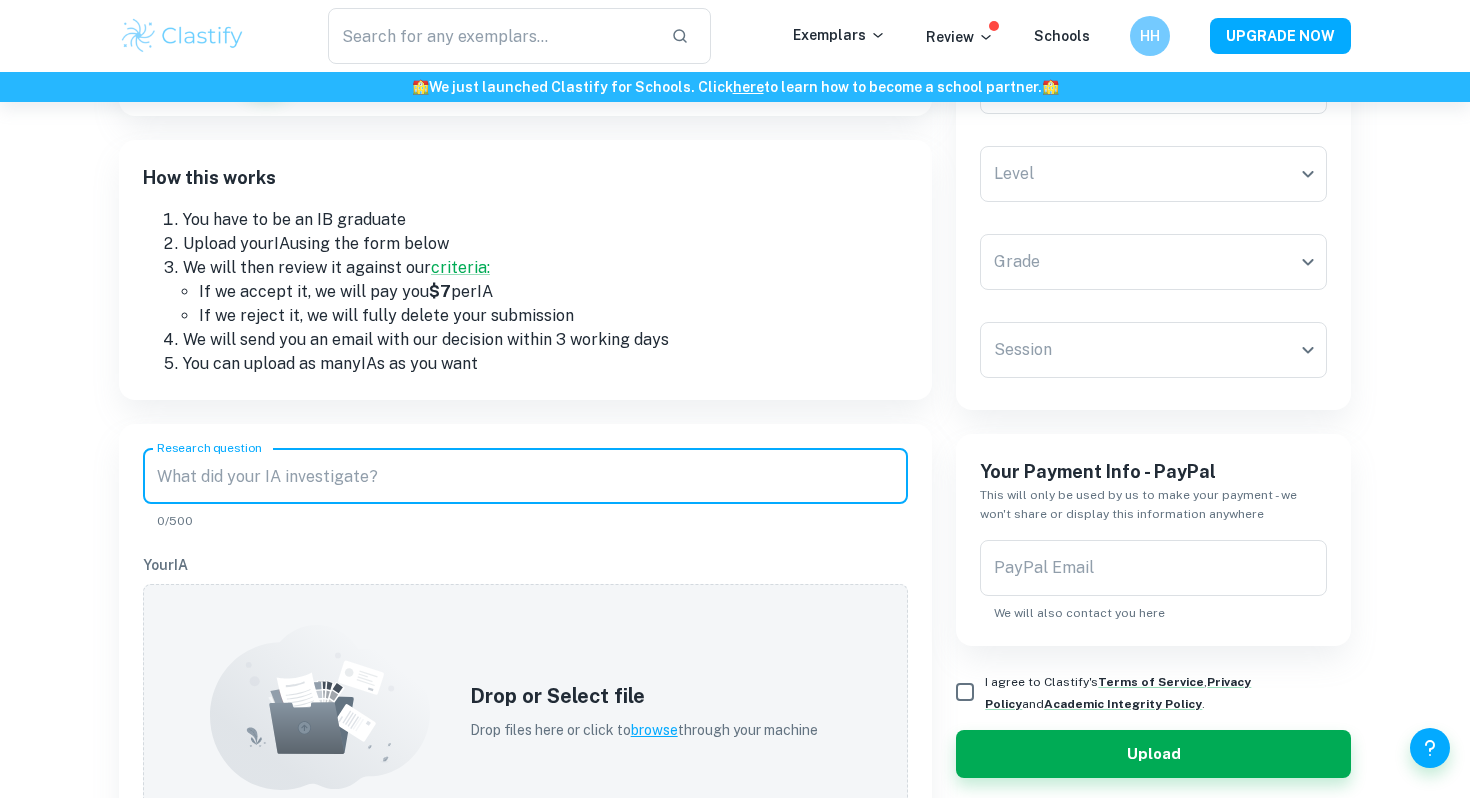 paste on "Optimizing The Overhang Length and Shape to Minimize Direct Sunlight in my Room" 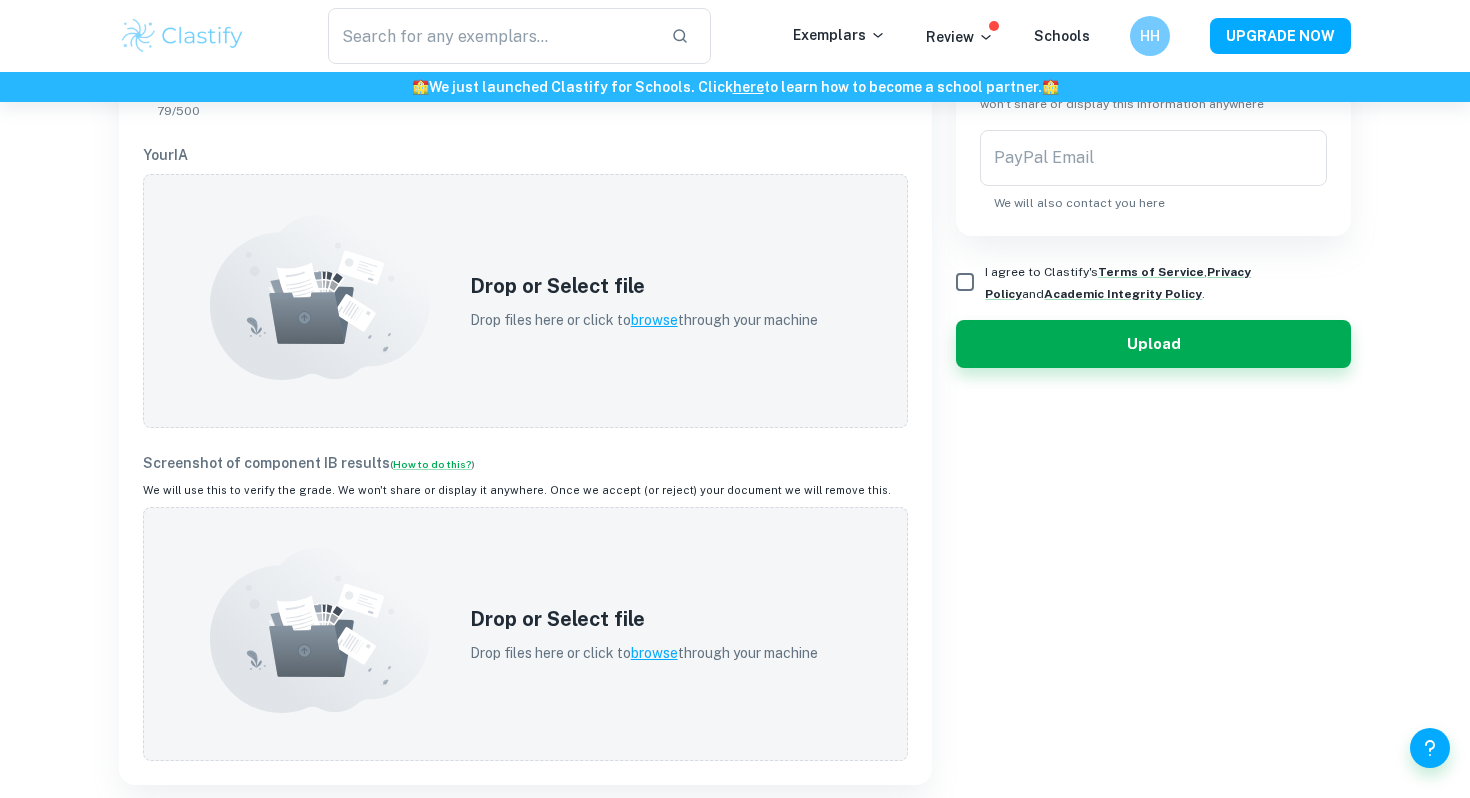 scroll, scrollTop: 627, scrollLeft: 0, axis: vertical 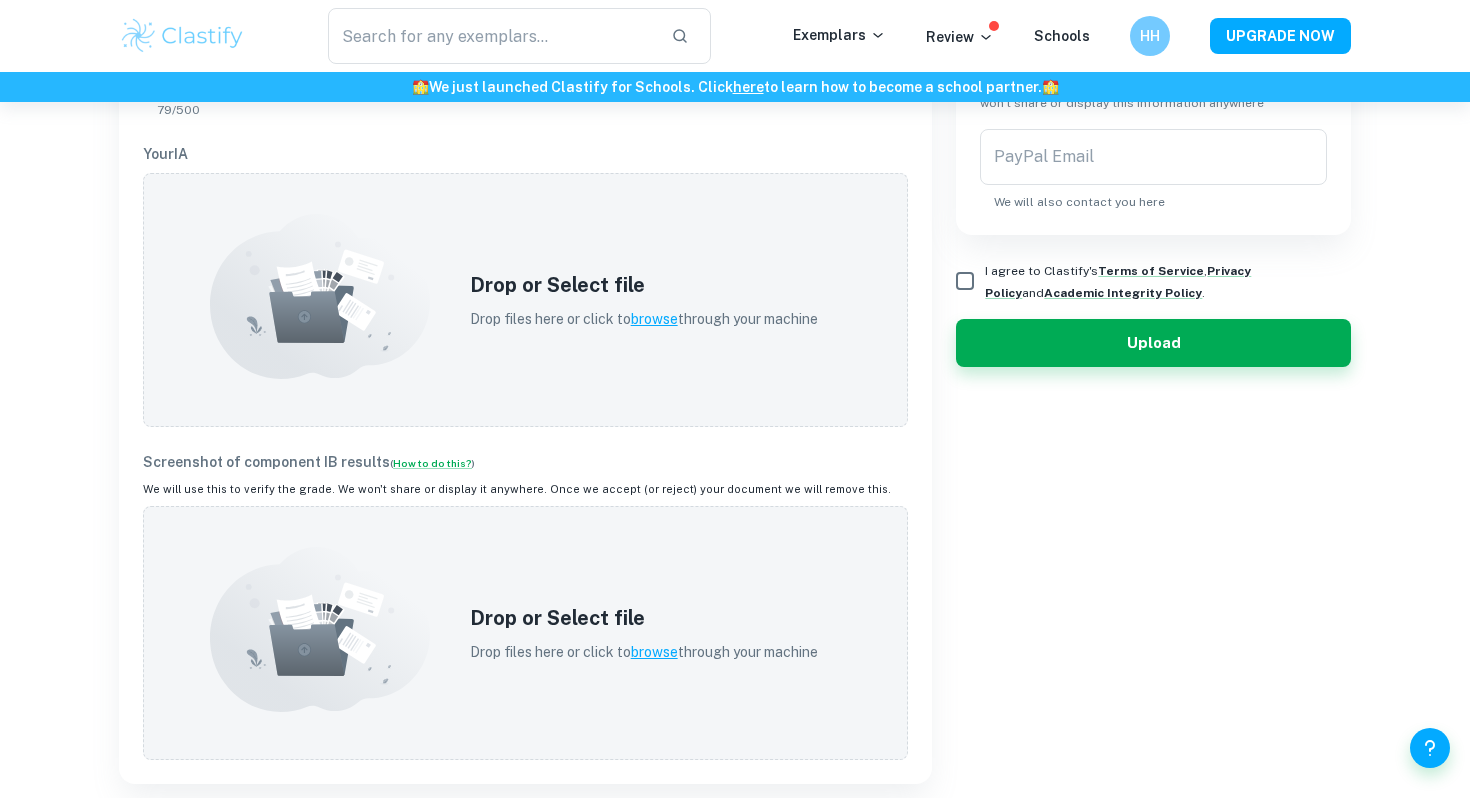 type on "Optimizing The Overhang Length and Shape to Minimize Direct Sunlight in my Room" 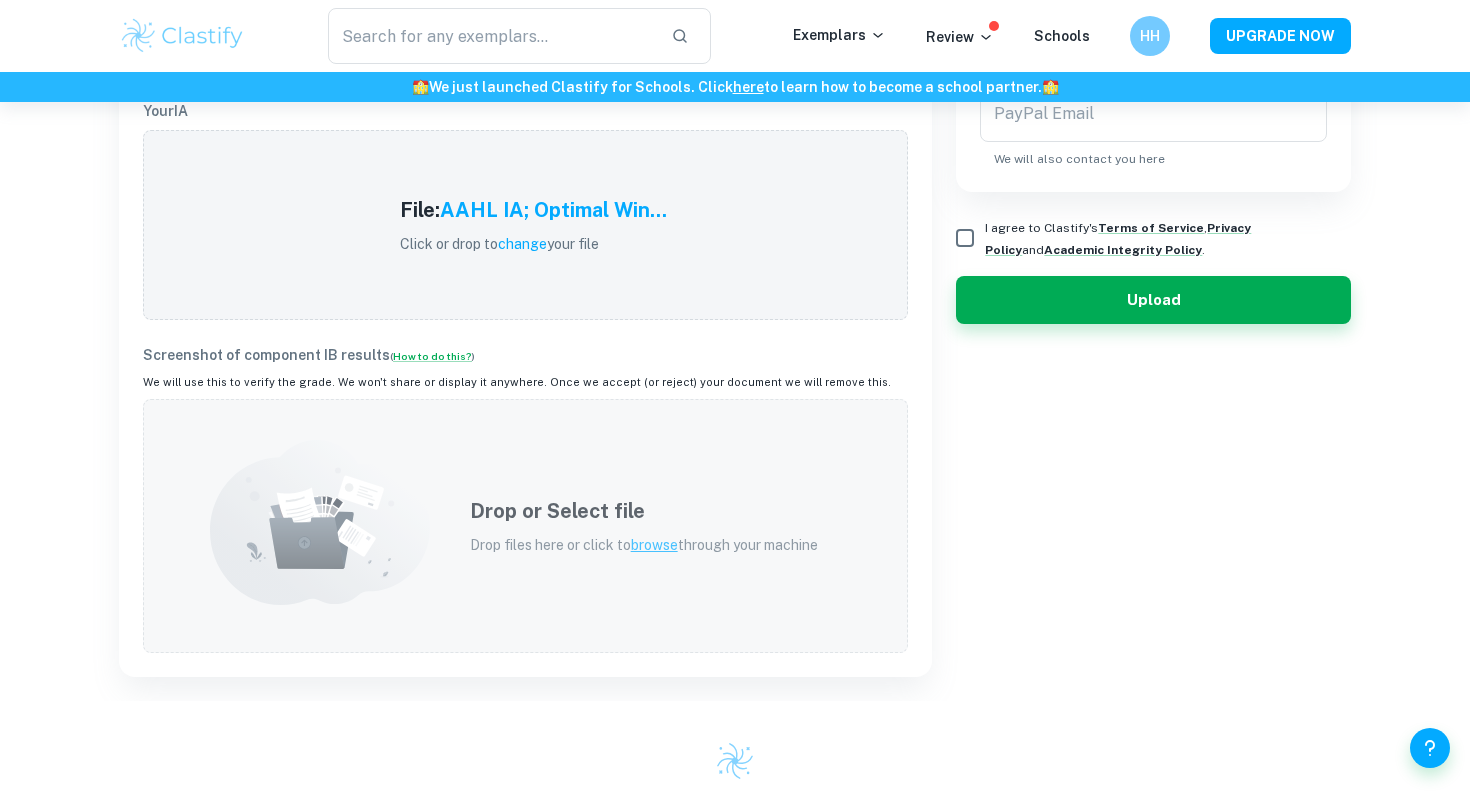 scroll, scrollTop: 678, scrollLeft: 0, axis: vertical 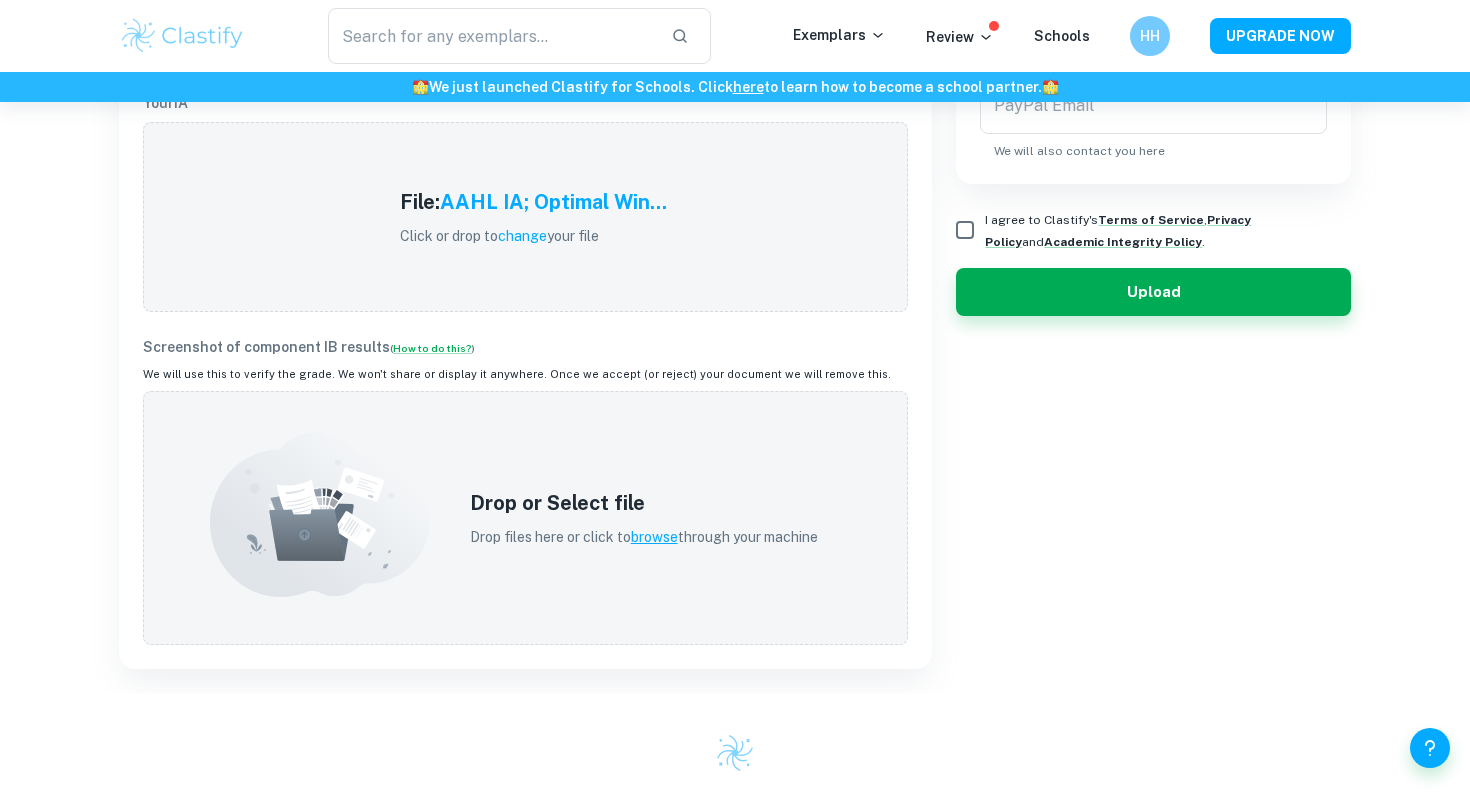 click on "Screenshot of component IB results  ( How to do this? )" at bounding box center (525, 347) 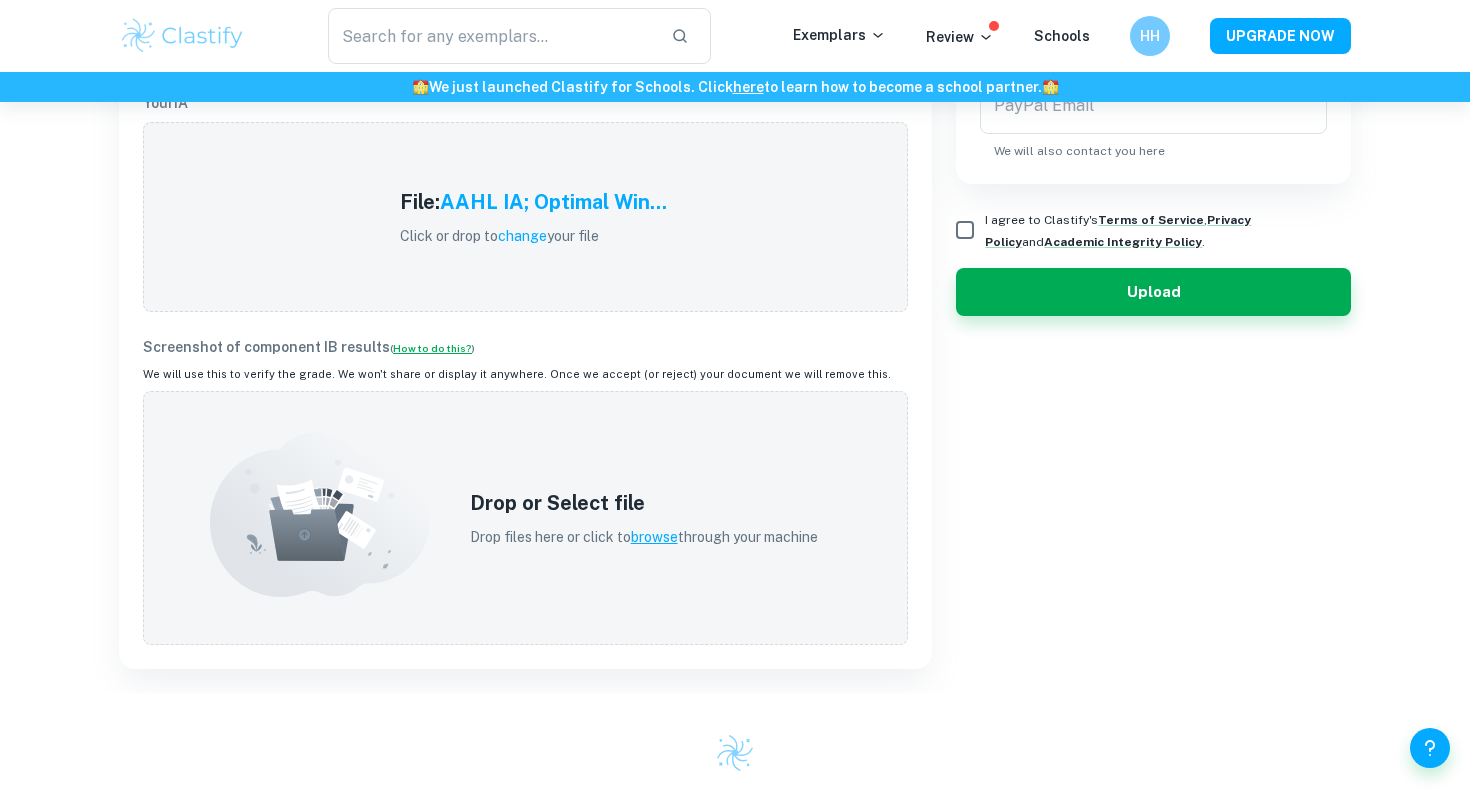 click on "How to do this?" at bounding box center [432, 348] 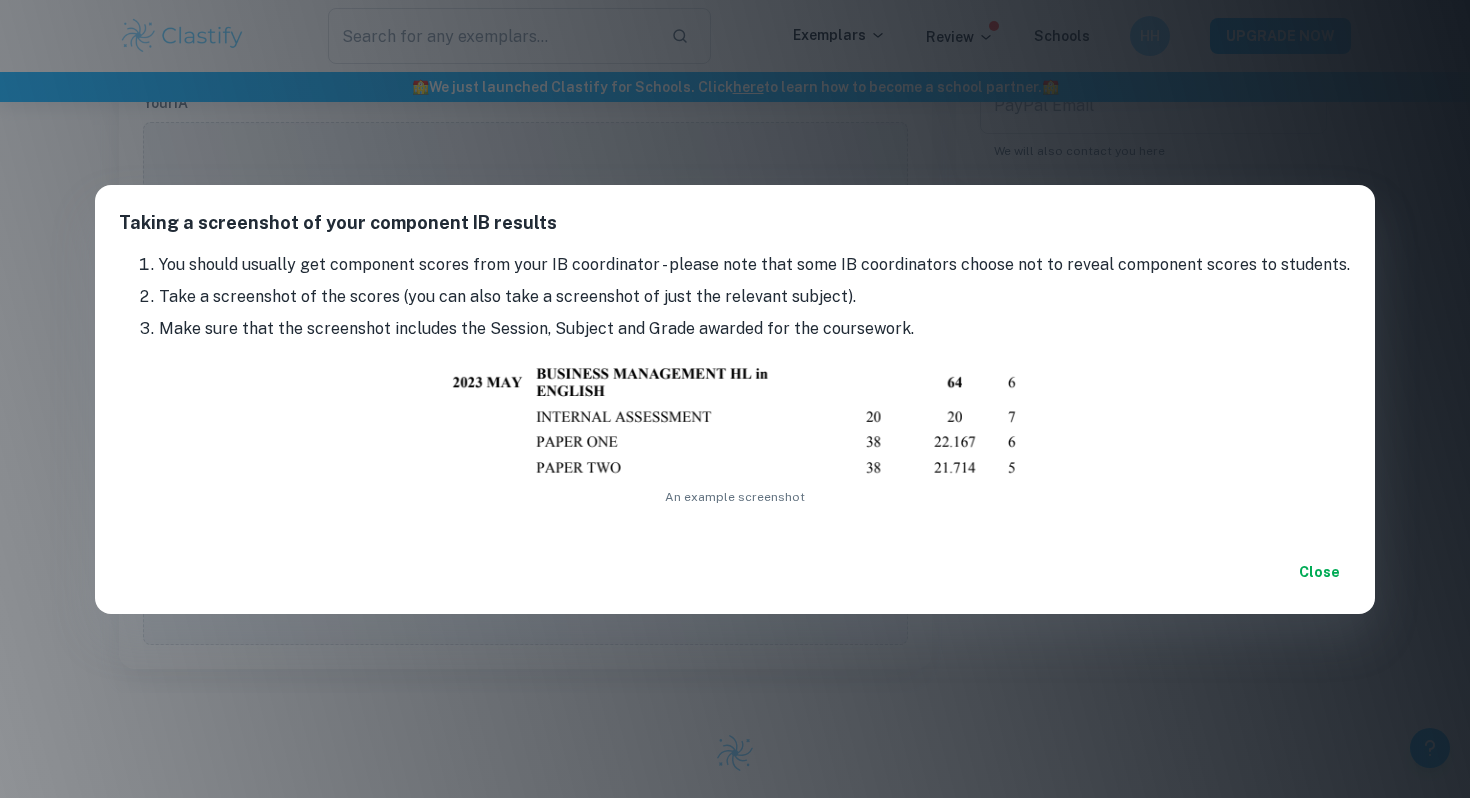 click on "Taking a screenshot of your component IB results You should usually get component scores from your IB coordinator - please note that some IB coordinators choose not to reveal component scores to students. Take a screenshot of the scores (you can also take a screenshot of just the relevant subject). Make sure that the screenshot includes the Session, Subject and Grade awarded for the coursework. An example screenshot Close" at bounding box center (735, 399) 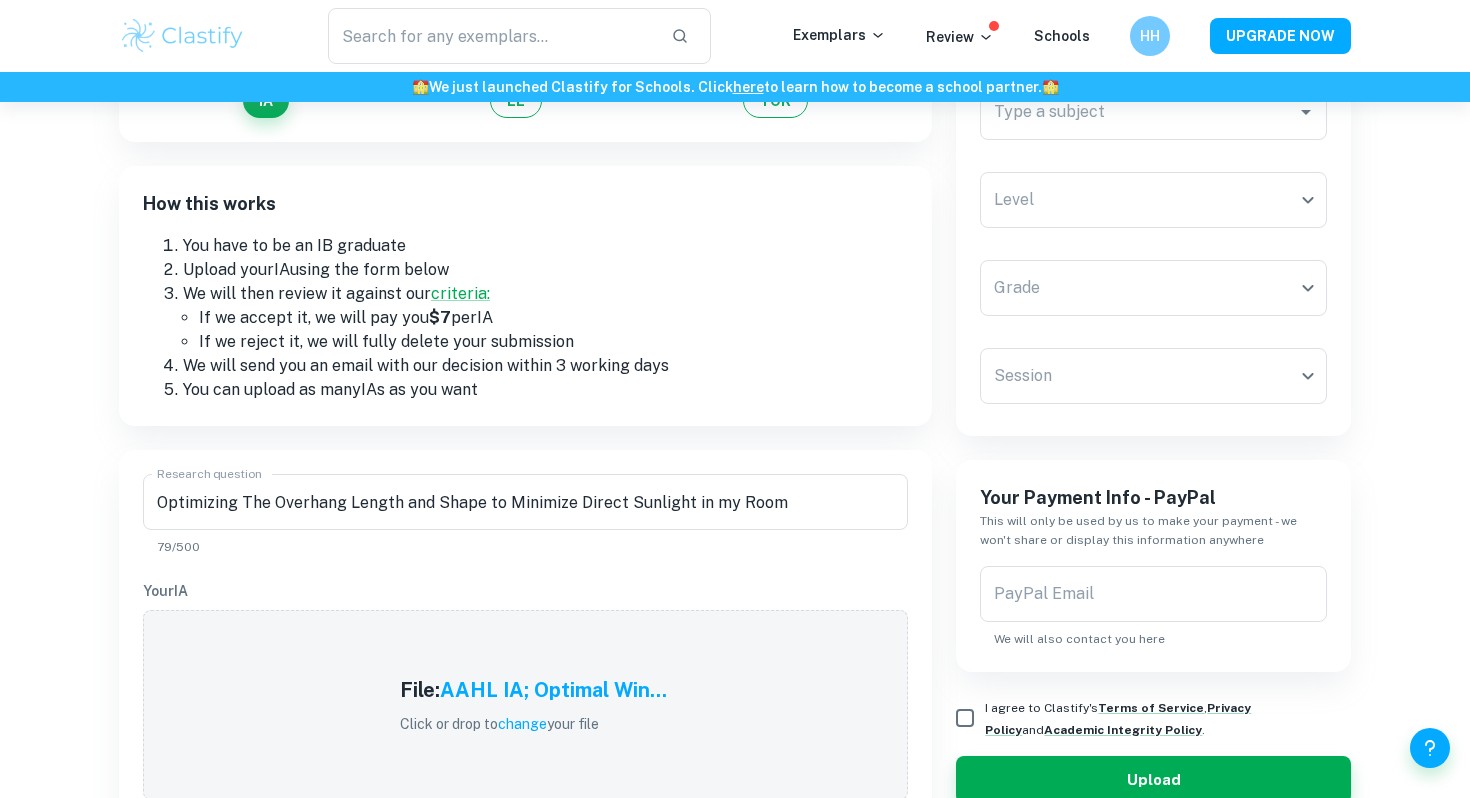scroll, scrollTop: 0, scrollLeft: 0, axis: both 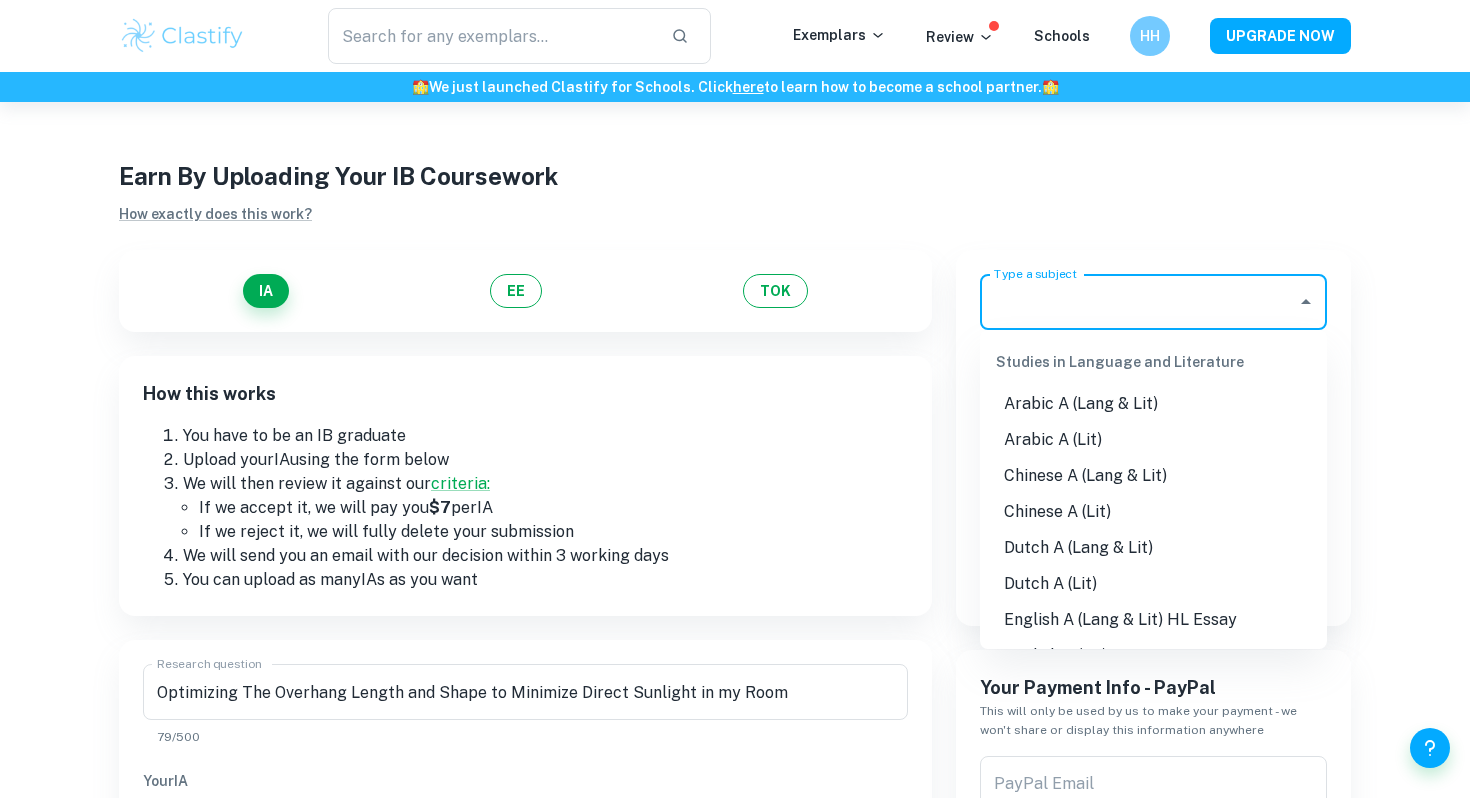 click on "Type a subject" at bounding box center (1138, 302) 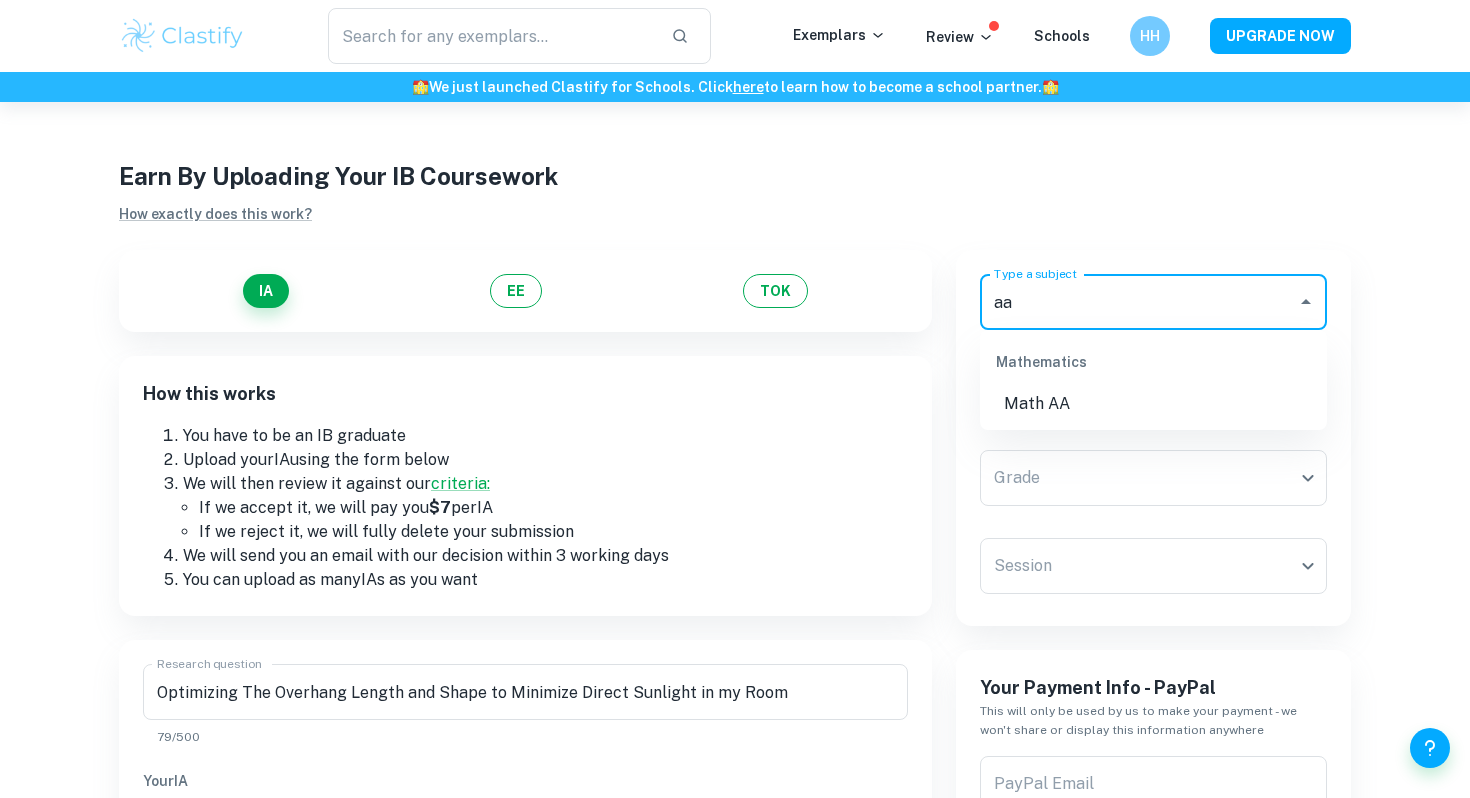 type on "a" 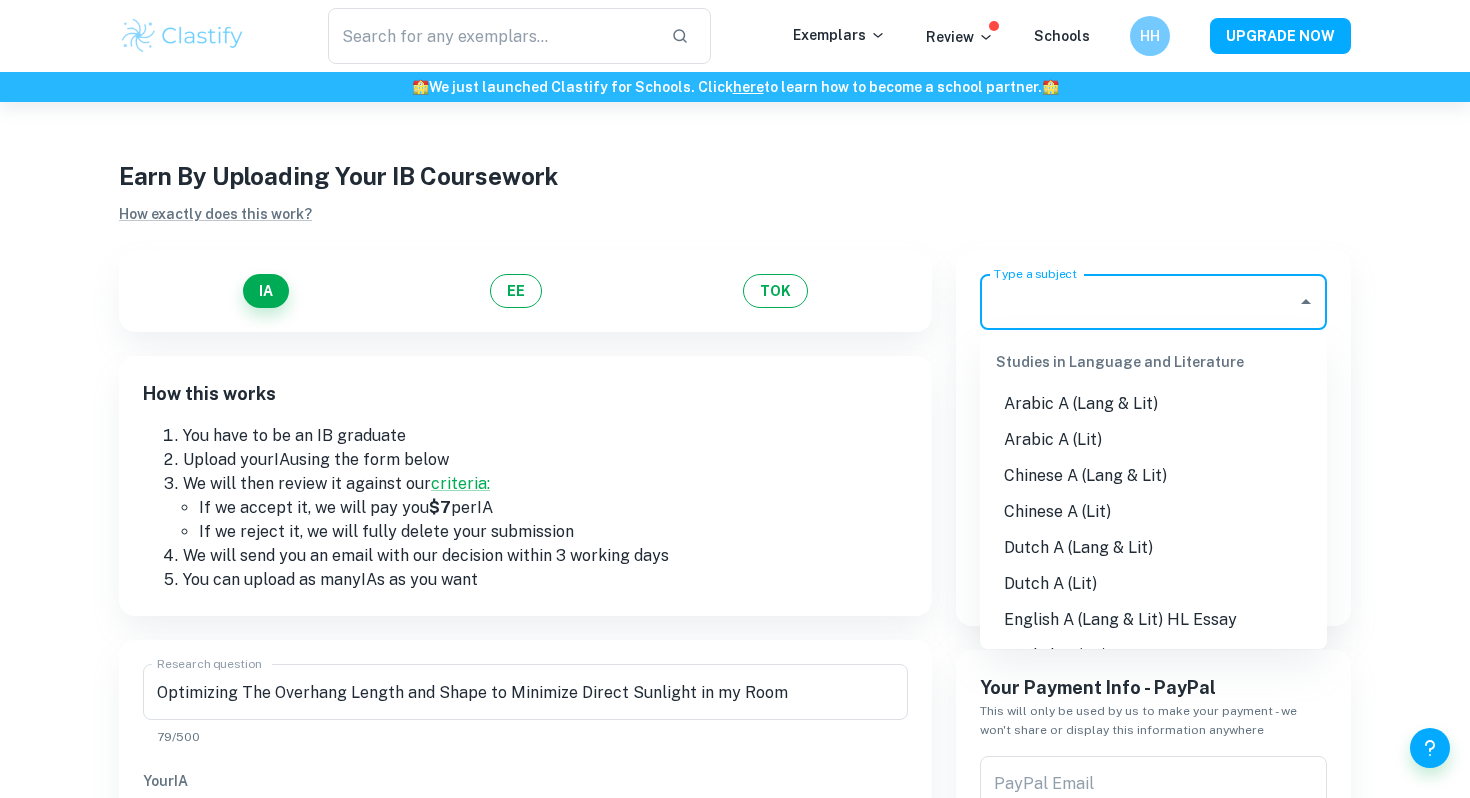 type on "a" 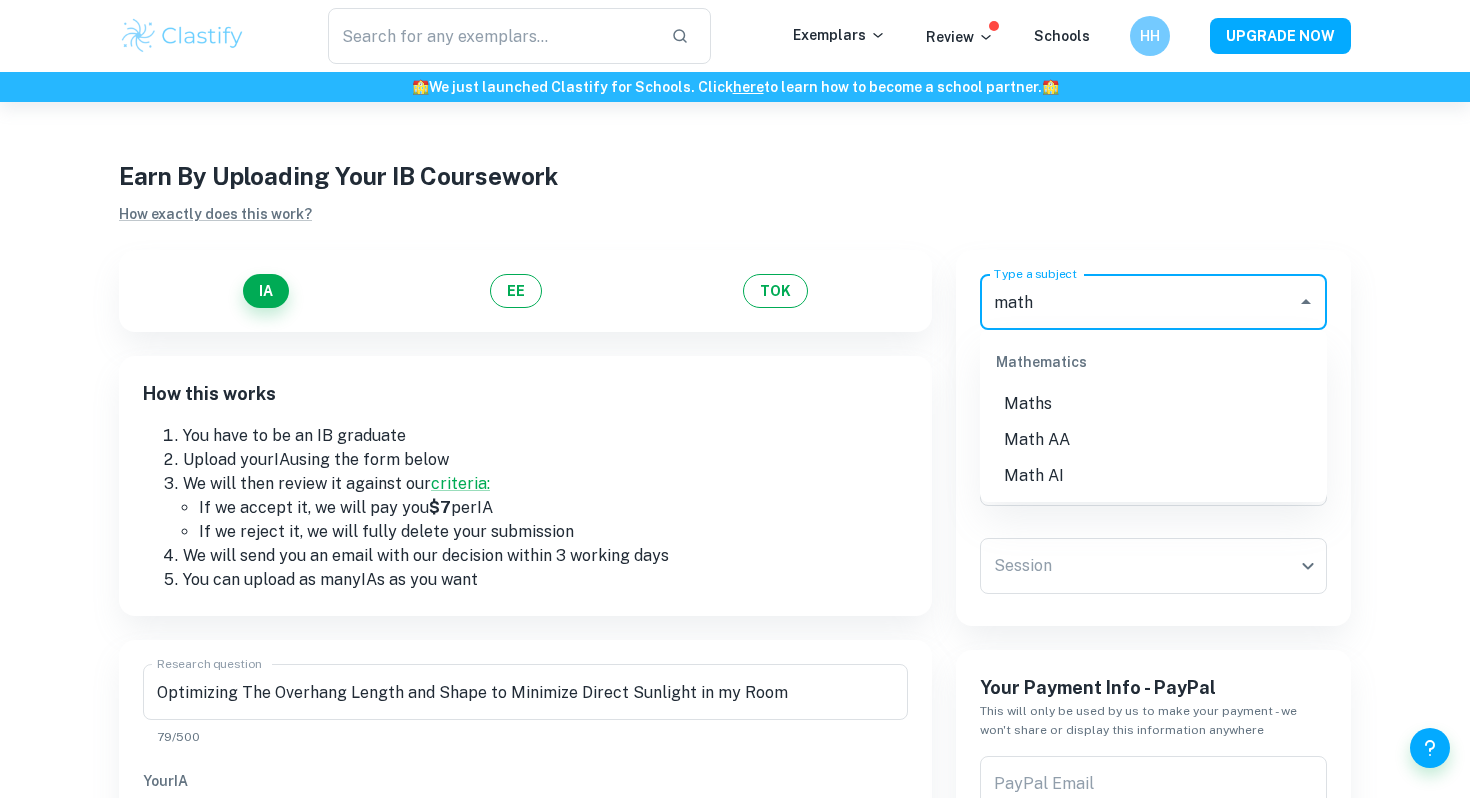 click on "Math AA" at bounding box center [1153, 440] 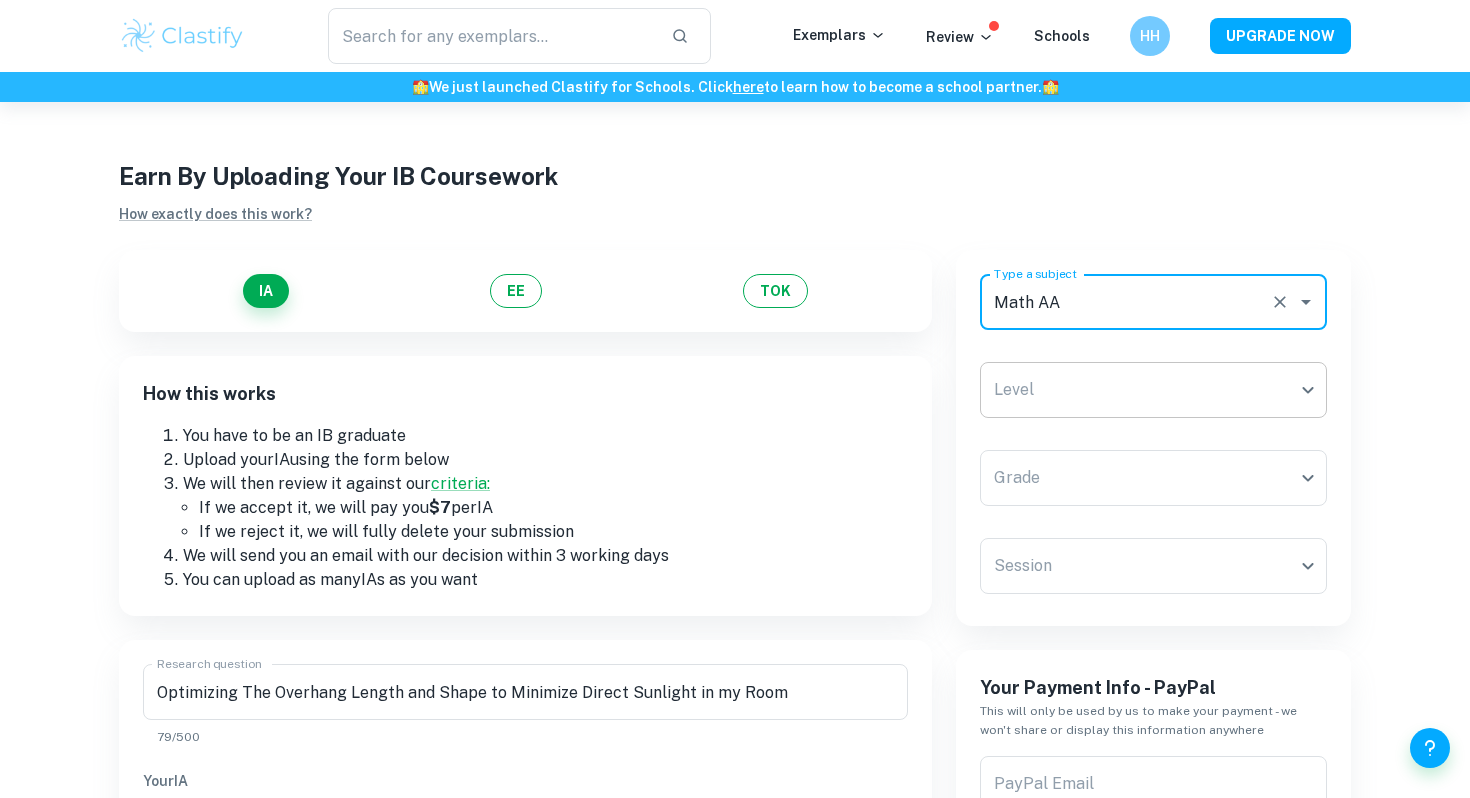 type on "Math AA" 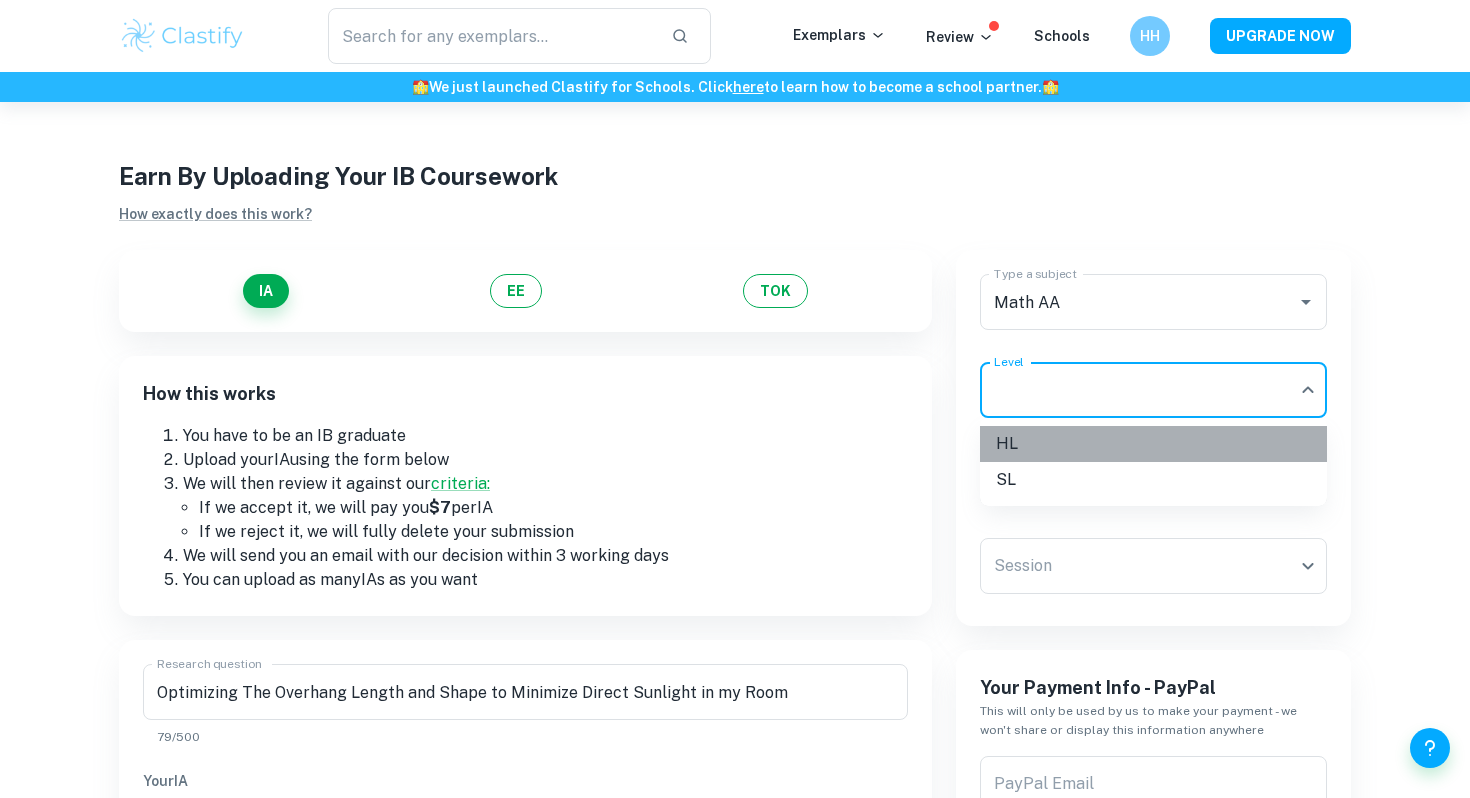 click on "HL" at bounding box center (1153, 444) 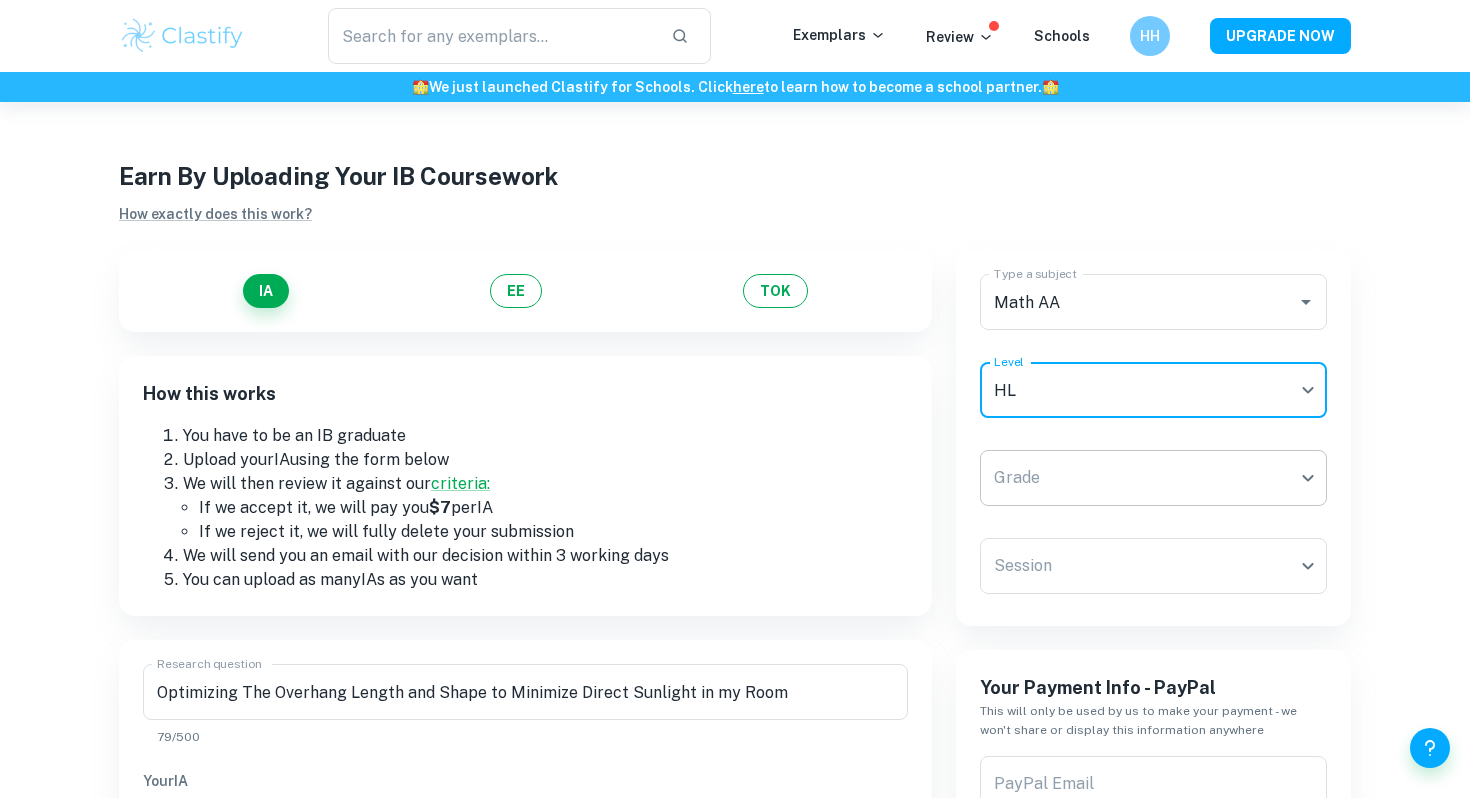 click on "We value your privacy We use cookies to enhance your browsing experience, serve personalised ads or content, and analyse our traffic. By clicking "Accept All", you consent to our use of cookies.   Cookie Policy Customise   Reject All   Accept All   Customise Consent Preferences   We use cookies to help you navigate efficiently and perform certain functions. You will find detailed information about all cookies under each consent category below. The cookies that are categorised as "Necessary" are stored on your browser as they are essential for enabling the basic functionalities of the site. ...  Show more For more information on how Google's third-party cookies operate and handle your data, see:   Google Privacy Policy Necessary Always Active Necessary cookies are required to enable the basic features of this site, such as providing secure log-in or adjusting your consent preferences. These cookies do not store any personally identifiable data. Functional Analytics Performance Advertisement Uncategorised" at bounding box center [735, 501] 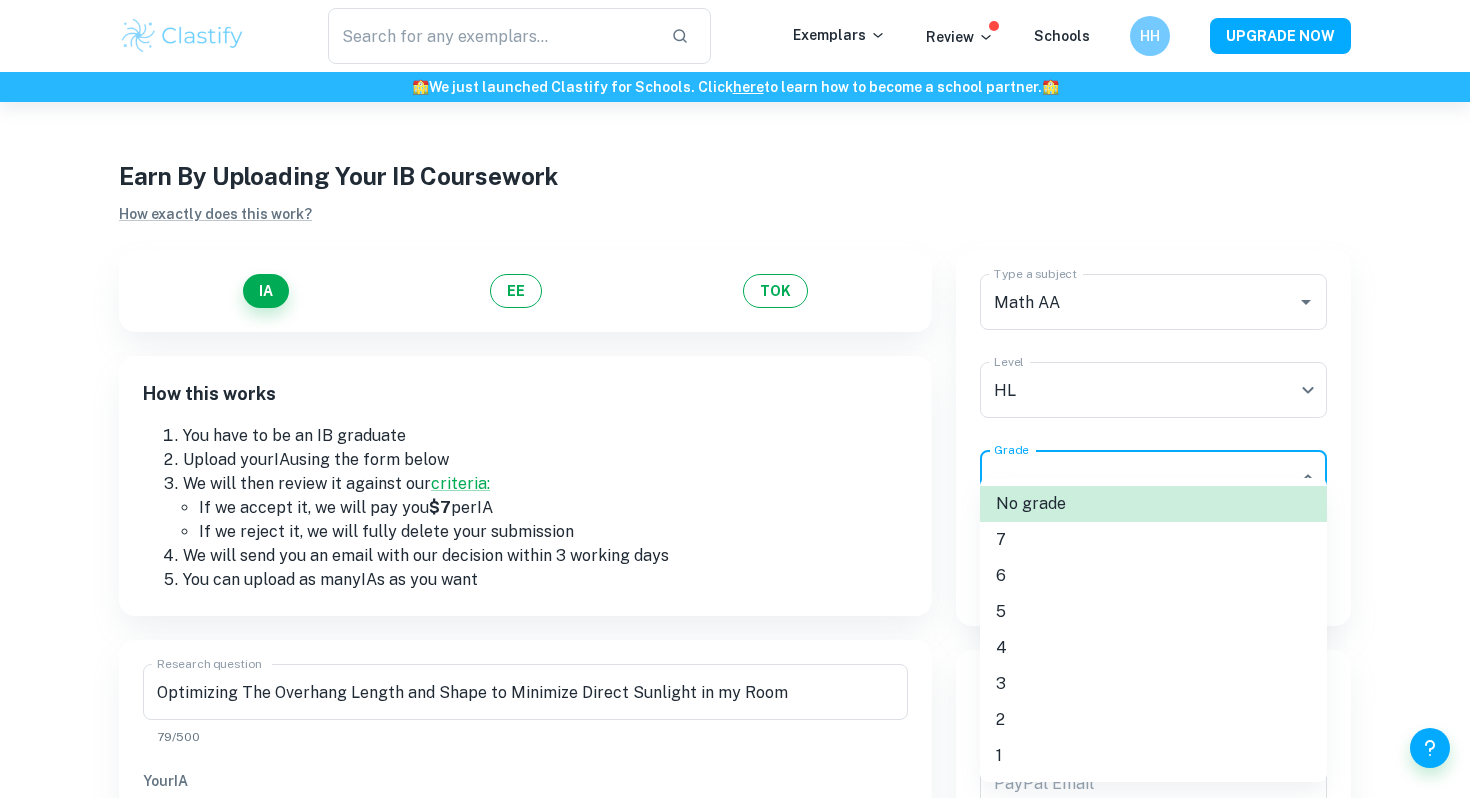 click on "6" at bounding box center (1153, 576) 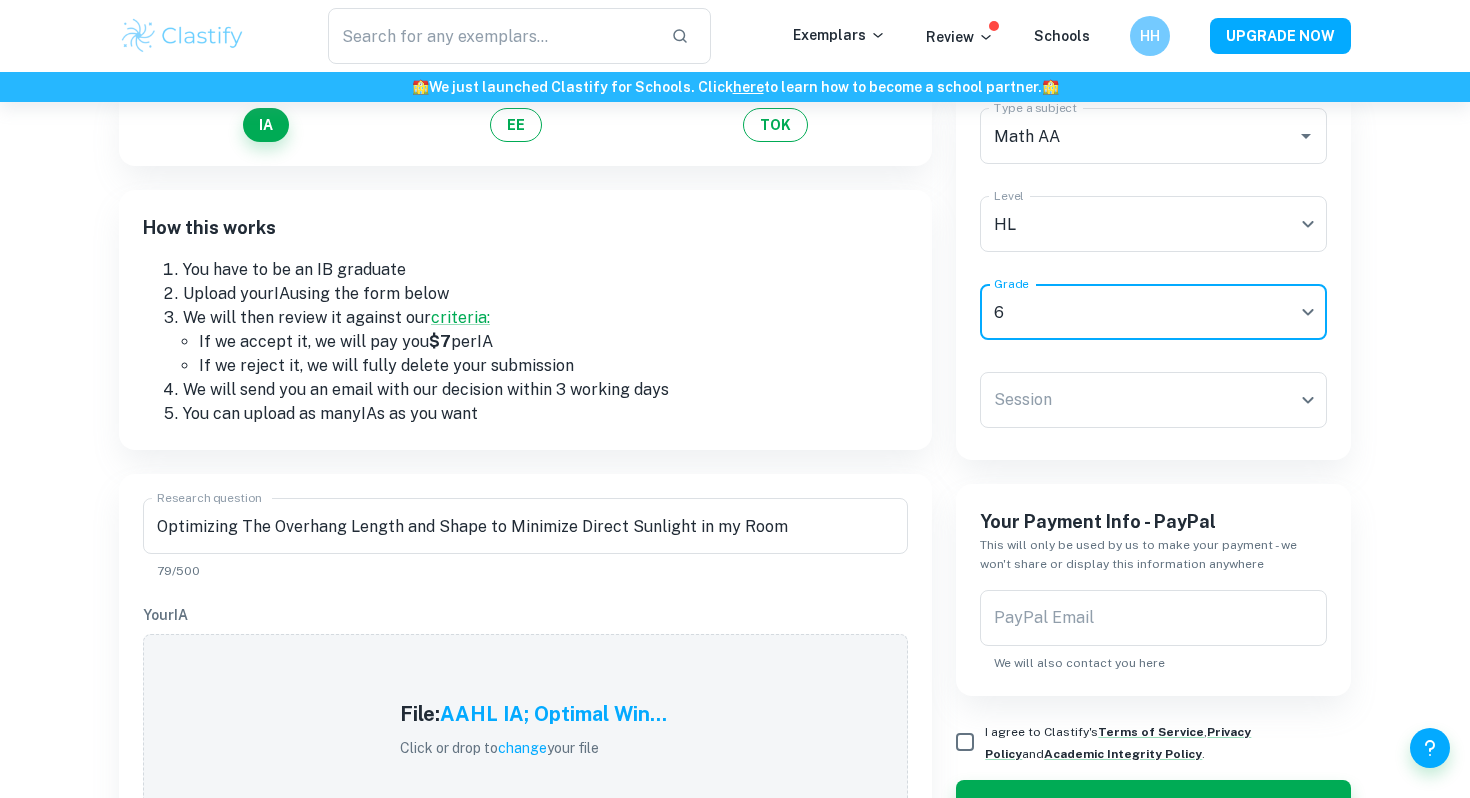 scroll, scrollTop: 170, scrollLeft: 0, axis: vertical 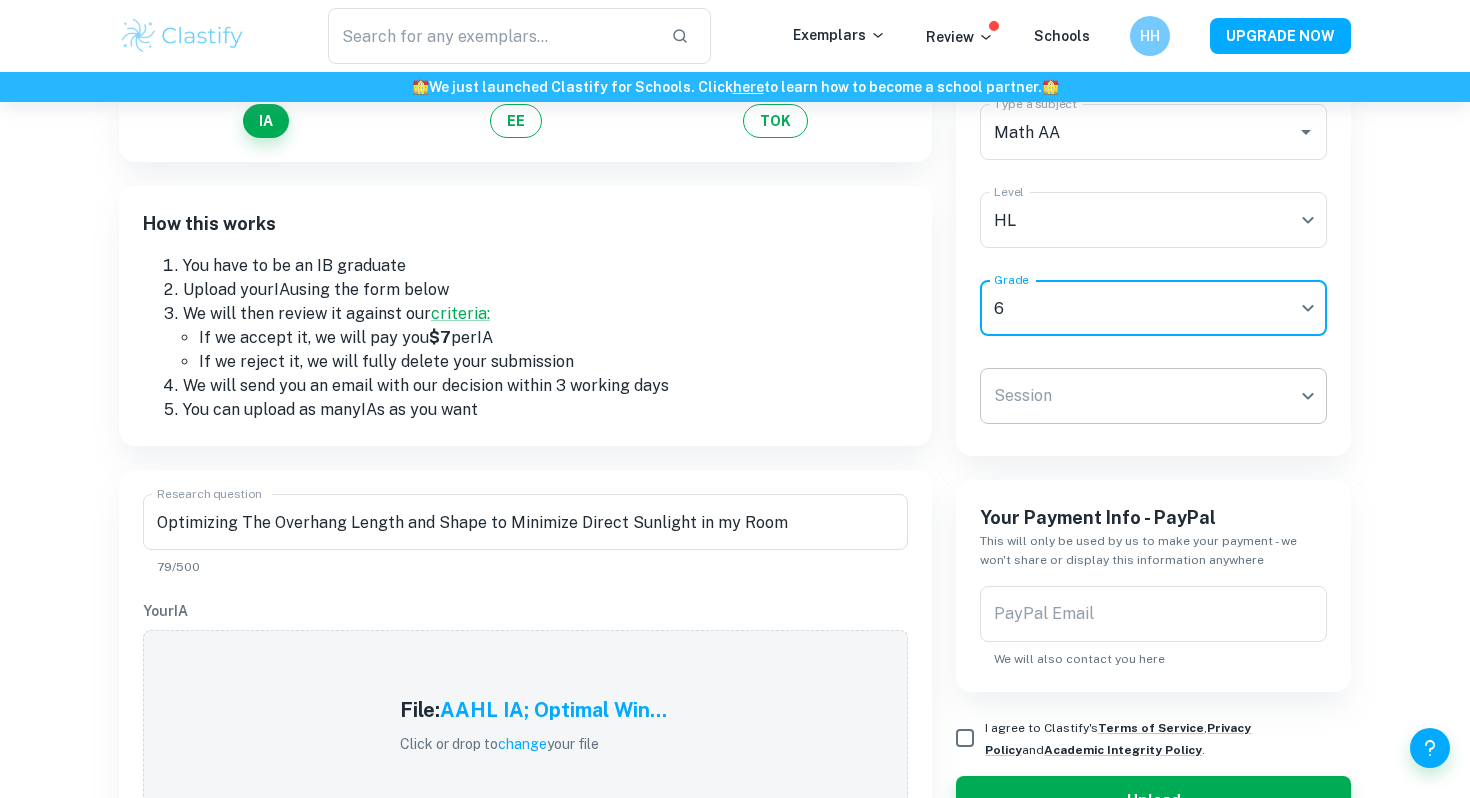 click on "We value your privacy We use cookies to enhance your browsing experience, serve personalised ads or content, and analyse our traffic. By clicking "Accept All", you consent to our use of cookies.   Cookie Policy Customise   Reject All   Accept All   Customise Consent Preferences   We use cookies to help you navigate efficiently and perform certain functions. You will find detailed information about all cookies under each consent category below. The cookies that are categorised as "Necessary" are stored on your browser as they are essential for enabling the basic functionalities of the site. ...  Show more For more information on how Google's third-party cookies operate and handle your data, see:   Google Privacy Policy Necessary Always Active Necessary cookies are required to enable the basic features of this site, such as providing secure log-in or adjusting your consent preferences. These cookies do not store any personally identifiable data. Functional Analytics Performance Advertisement Uncategorised" at bounding box center (735, 331) 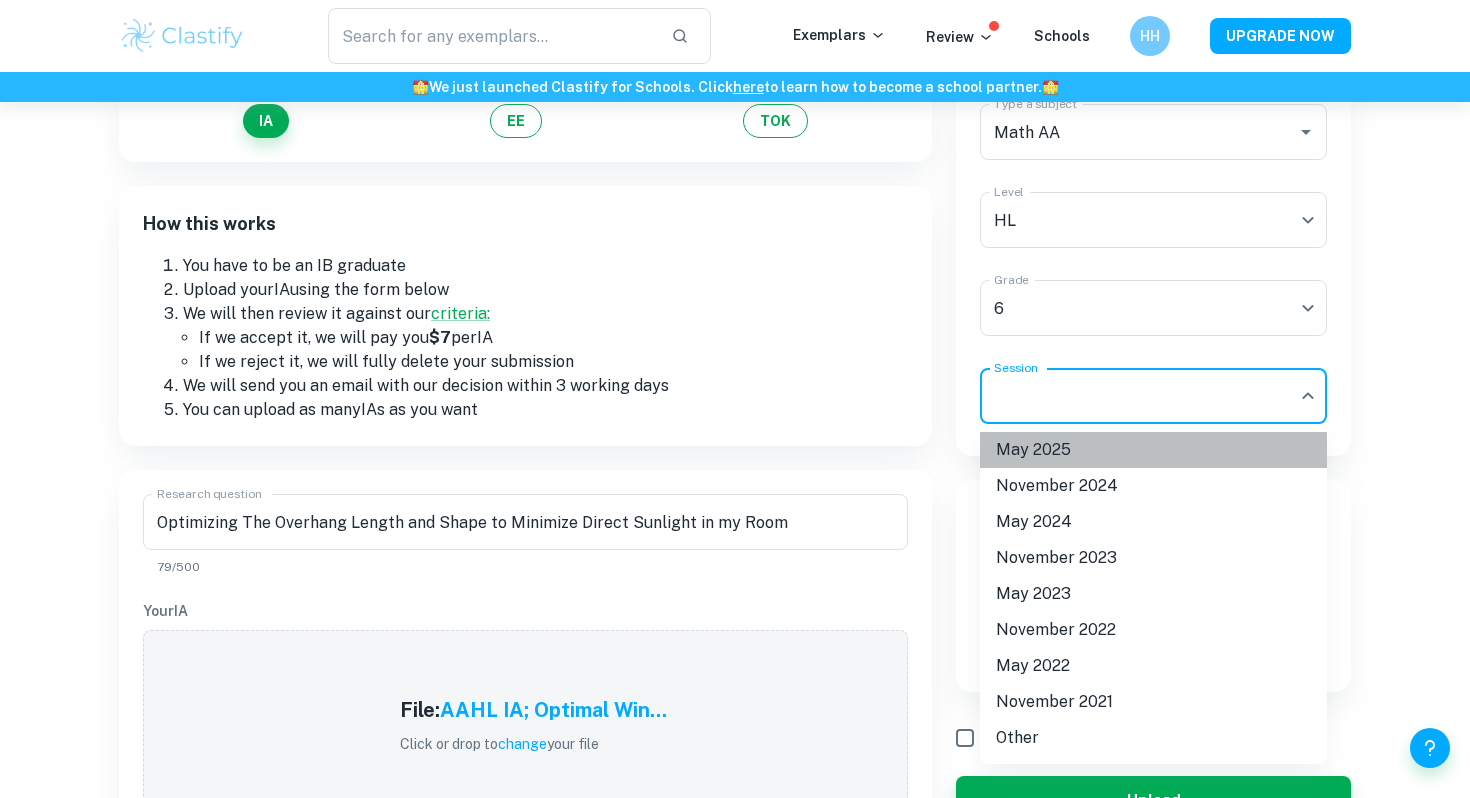 click on "May 2025" at bounding box center [1153, 450] 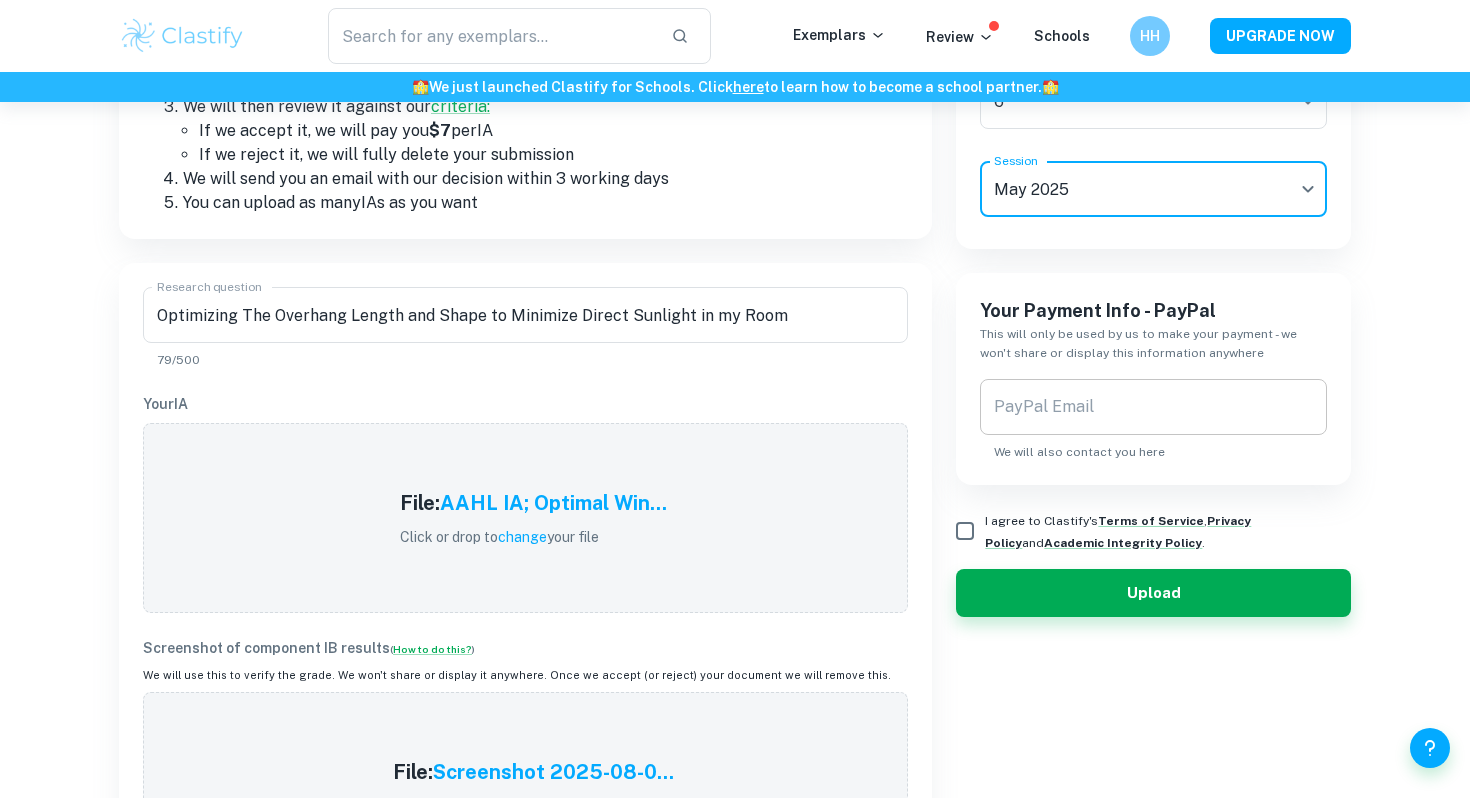 scroll, scrollTop: 382, scrollLeft: 0, axis: vertical 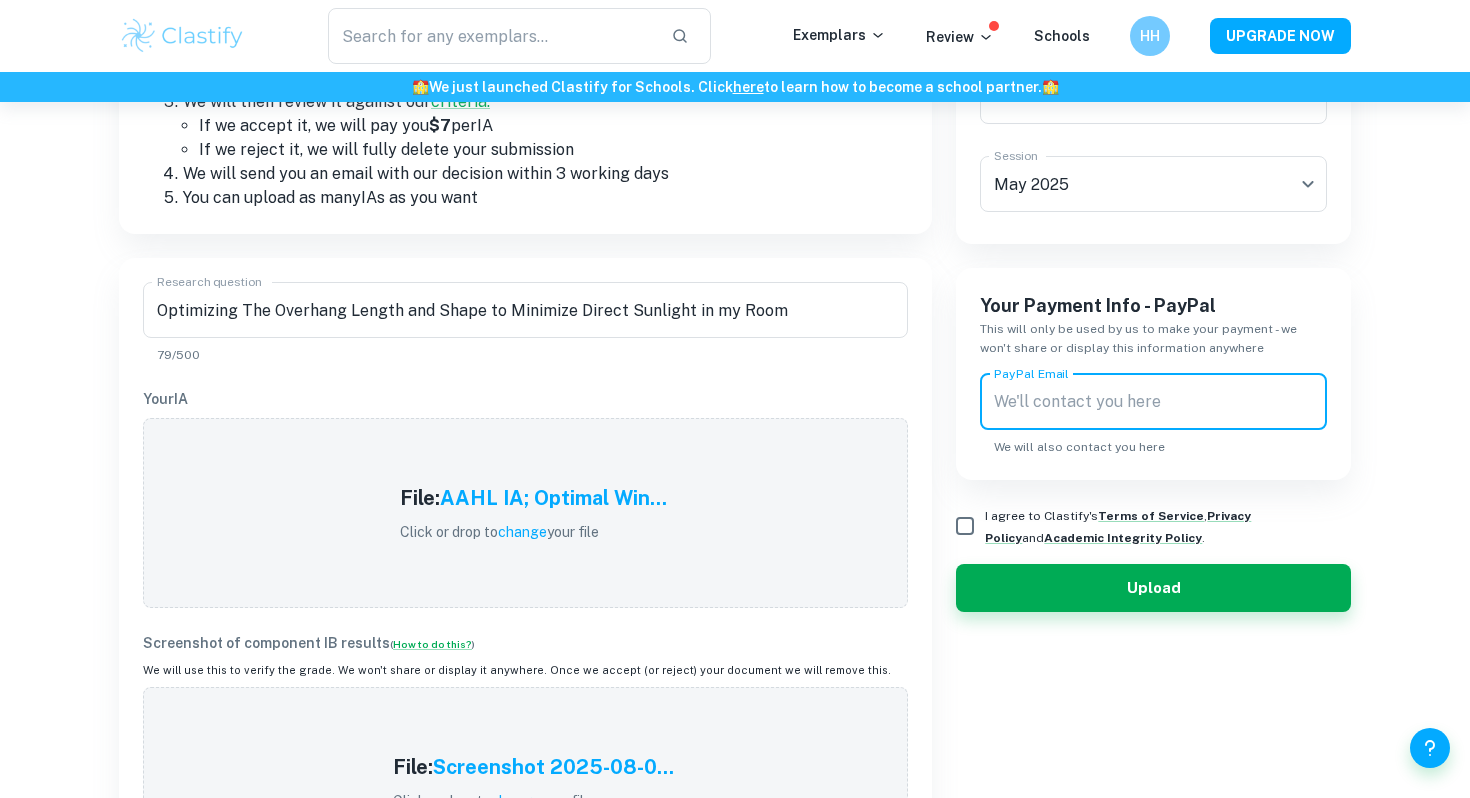 click on "PayPal Email PayPal Email We will also contact you here" at bounding box center (1153, 415) 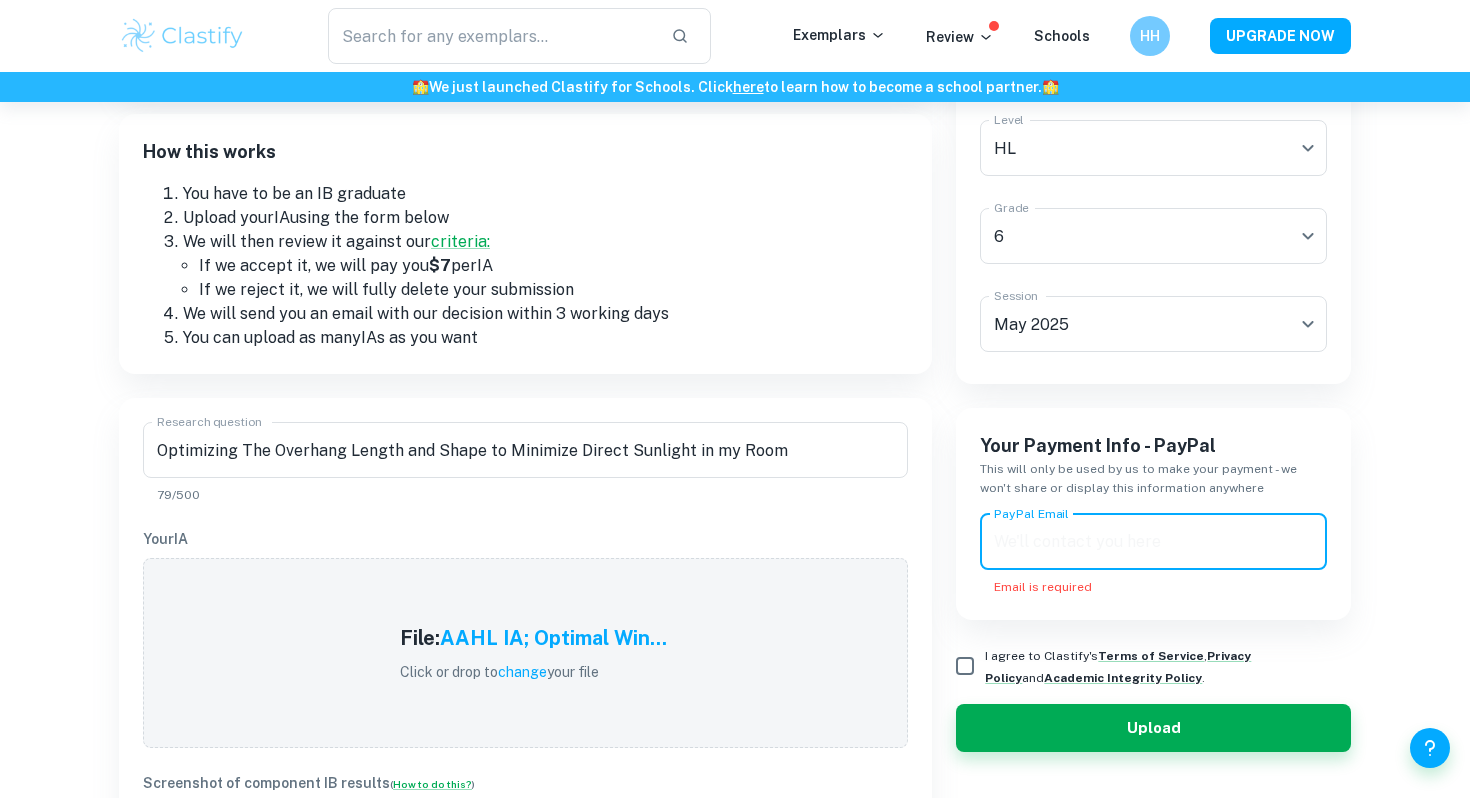 scroll, scrollTop: 246, scrollLeft: 0, axis: vertical 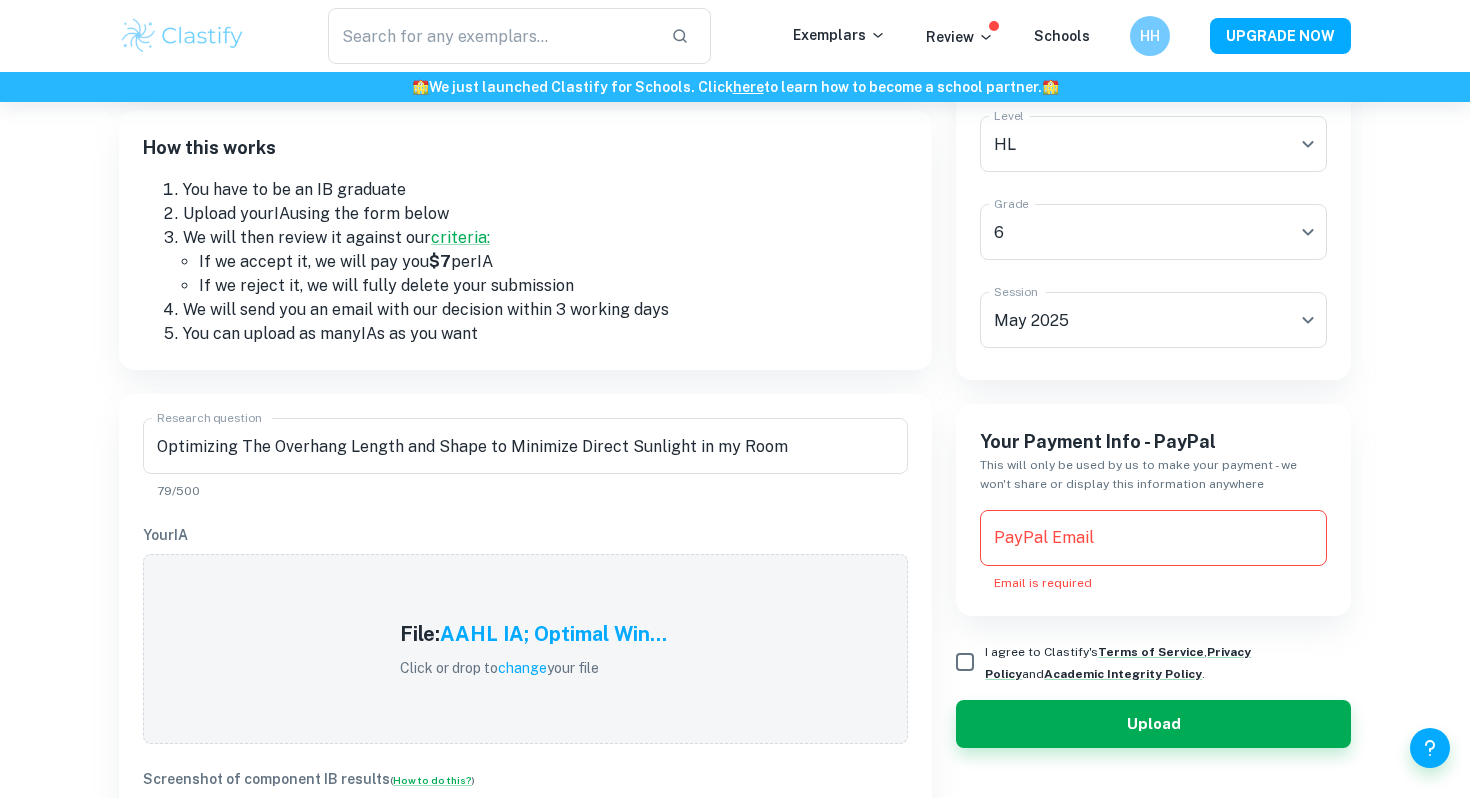 click on "Your Payment Info - PayPal This will only be used by us to make your payment - we won't share or display this information anywhere PayPal Email PayPal Email Email is required" at bounding box center (1153, 510) 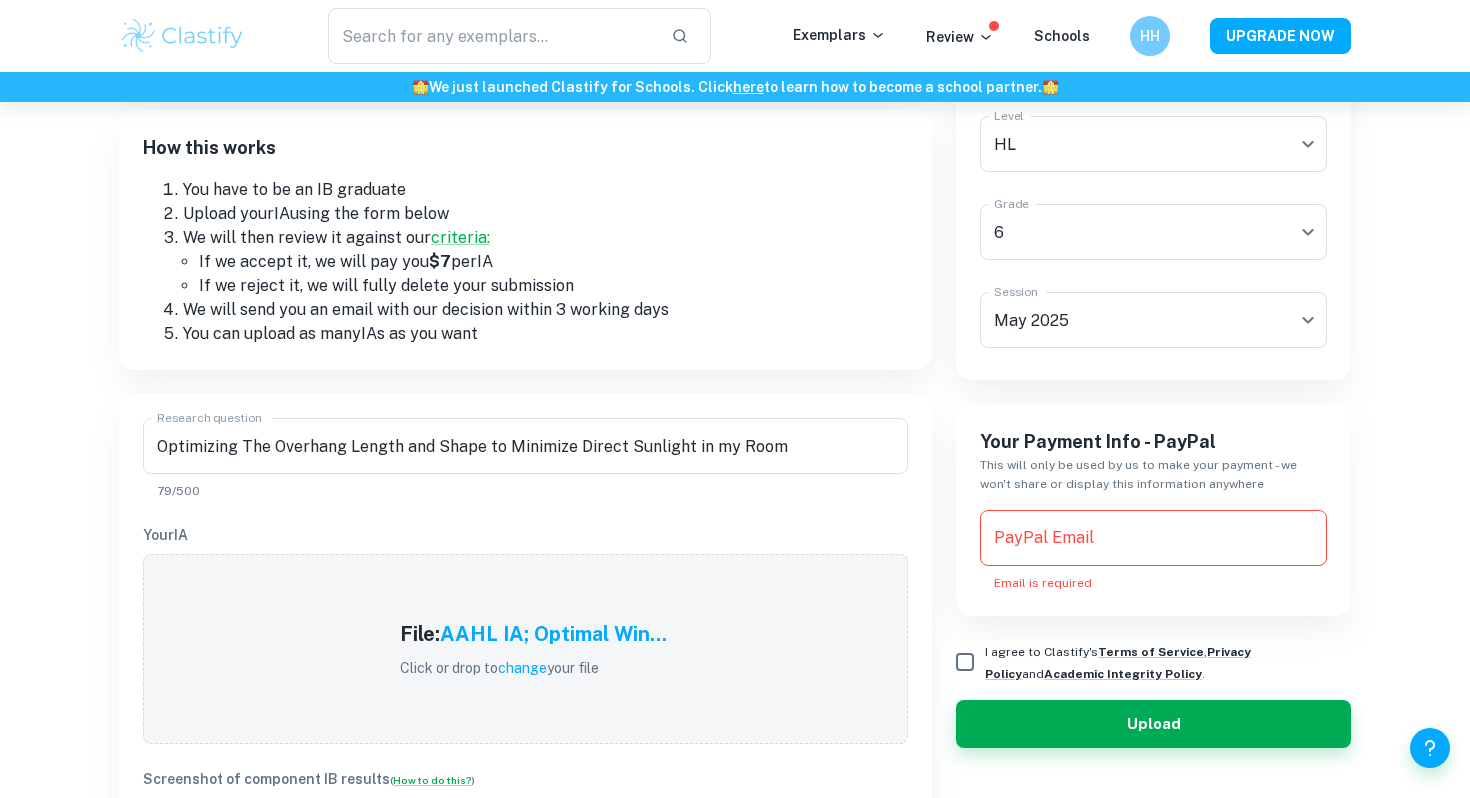 click on "I agree to Clastify's  Terms of Service ,  Privacy Policy  and  Academic Integrity Policy ." at bounding box center (965, 662) 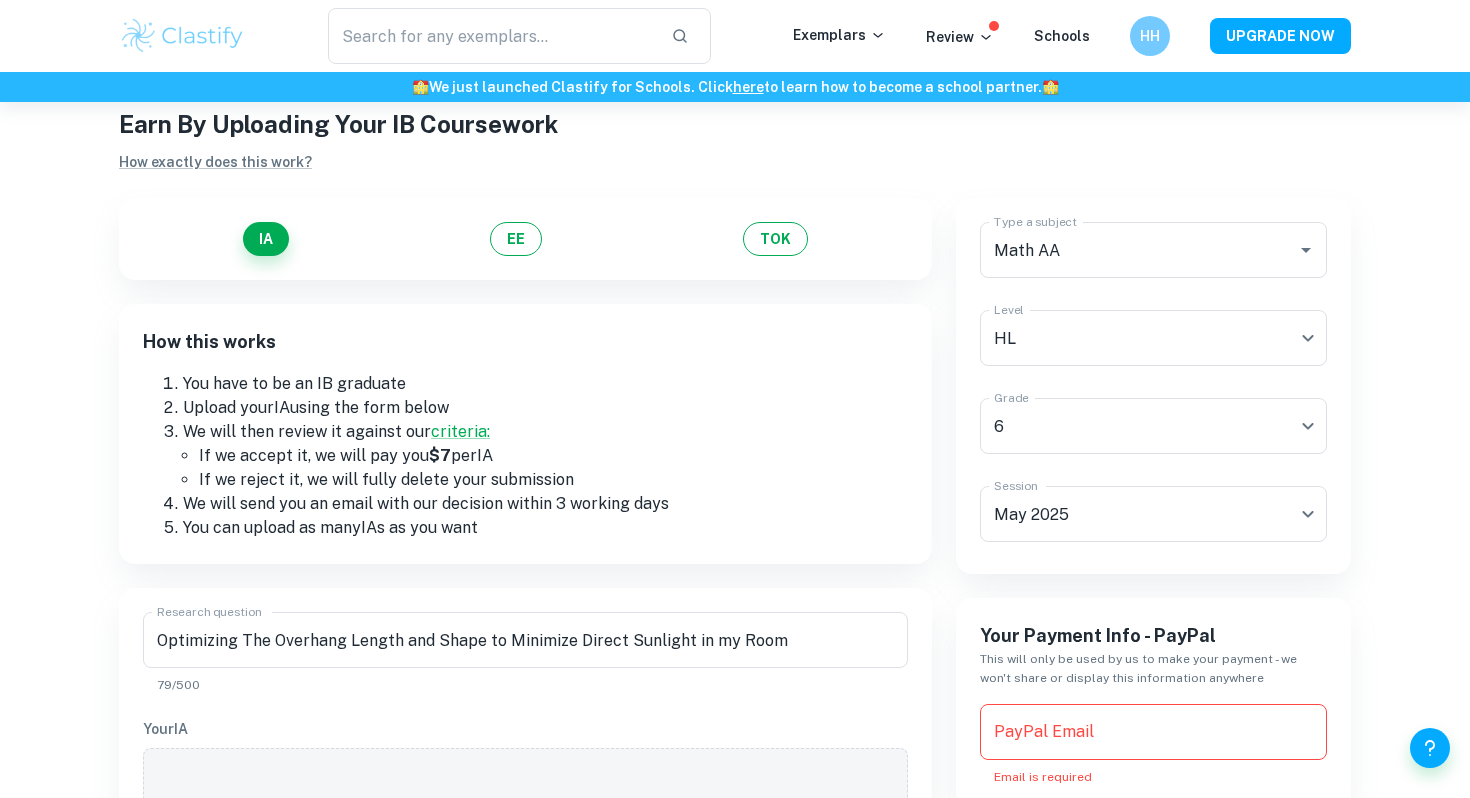 scroll, scrollTop: 0, scrollLeft: 0, axis: both 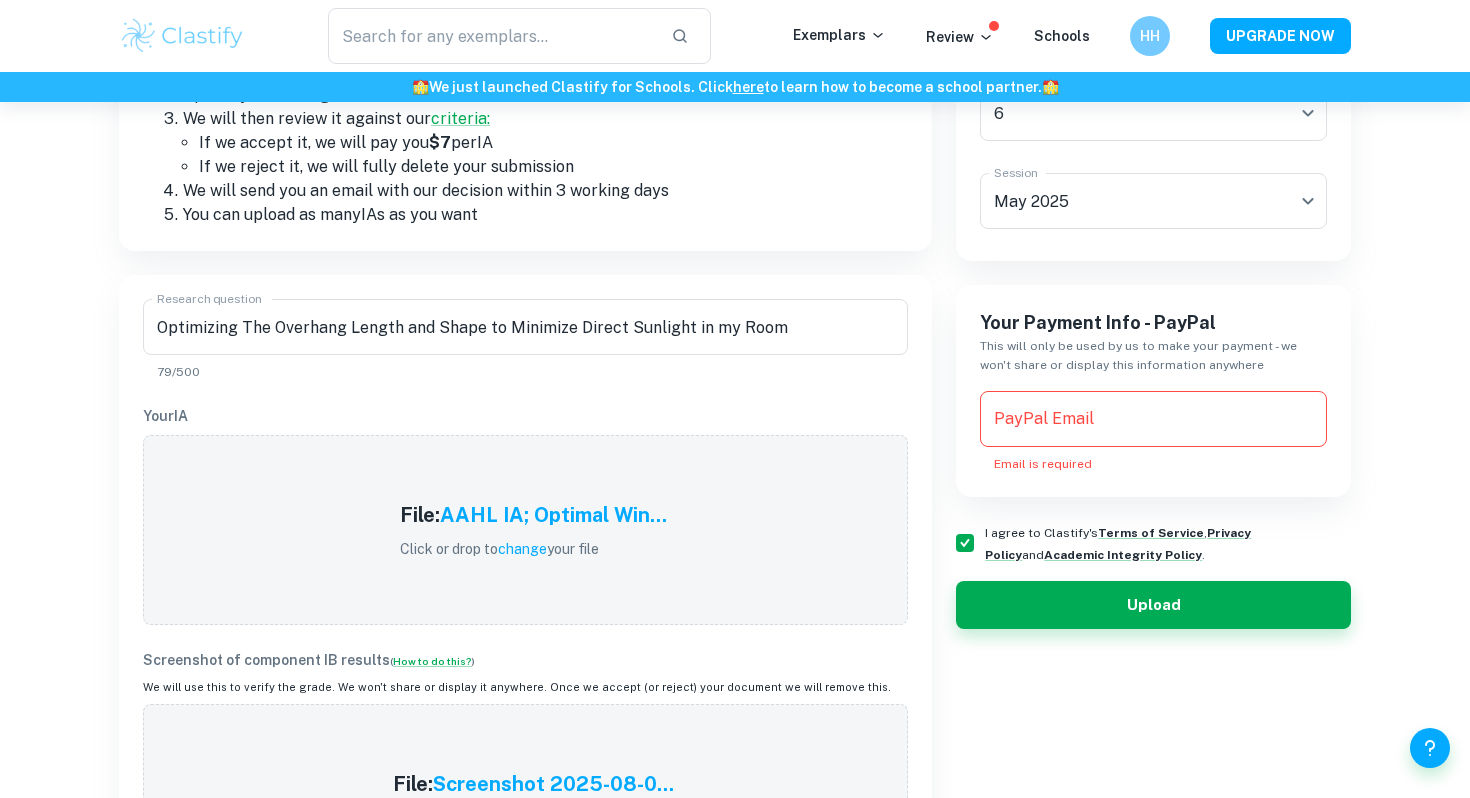 click on "PayPal Email" at bounding box center (1153, 419) 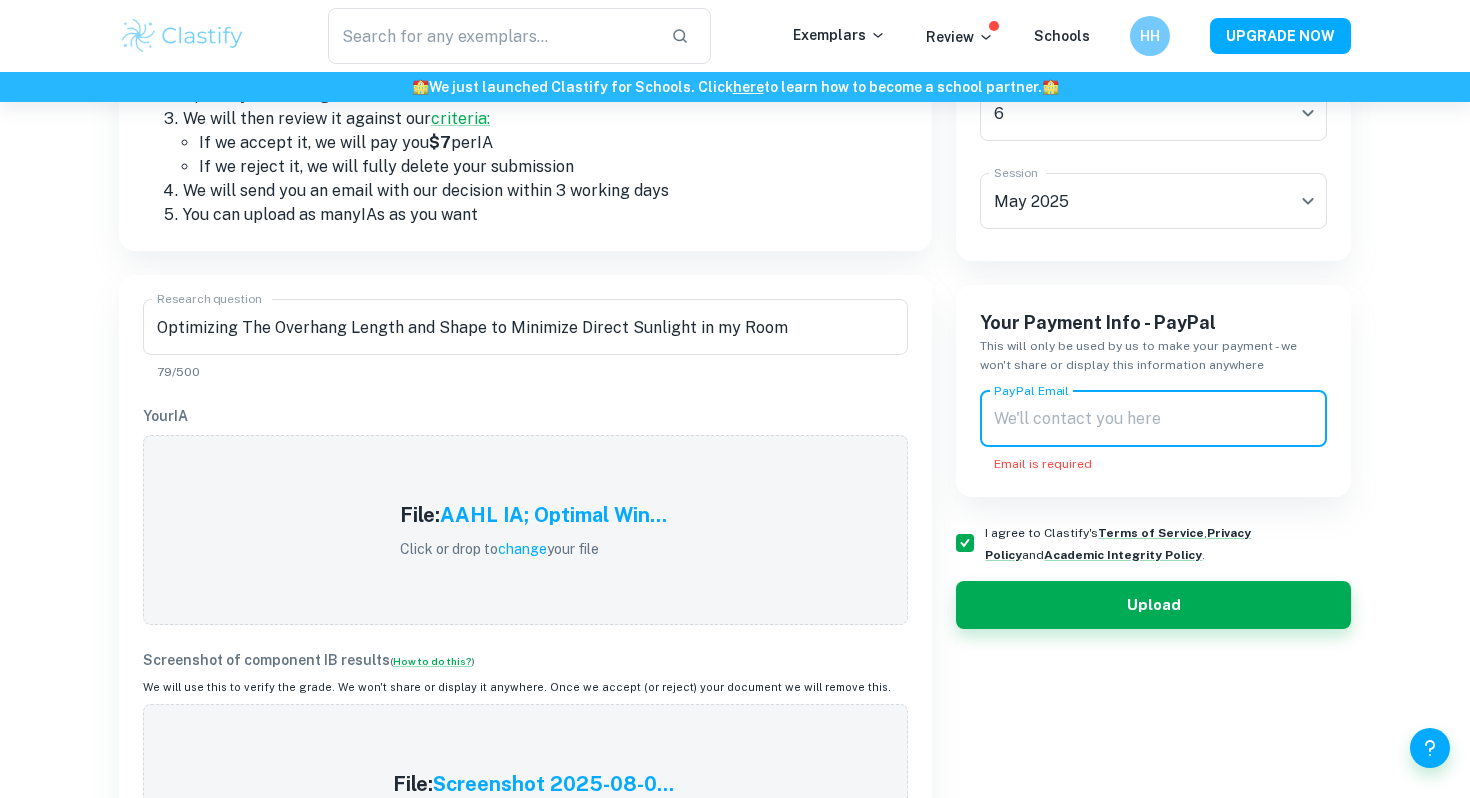 type on "s" 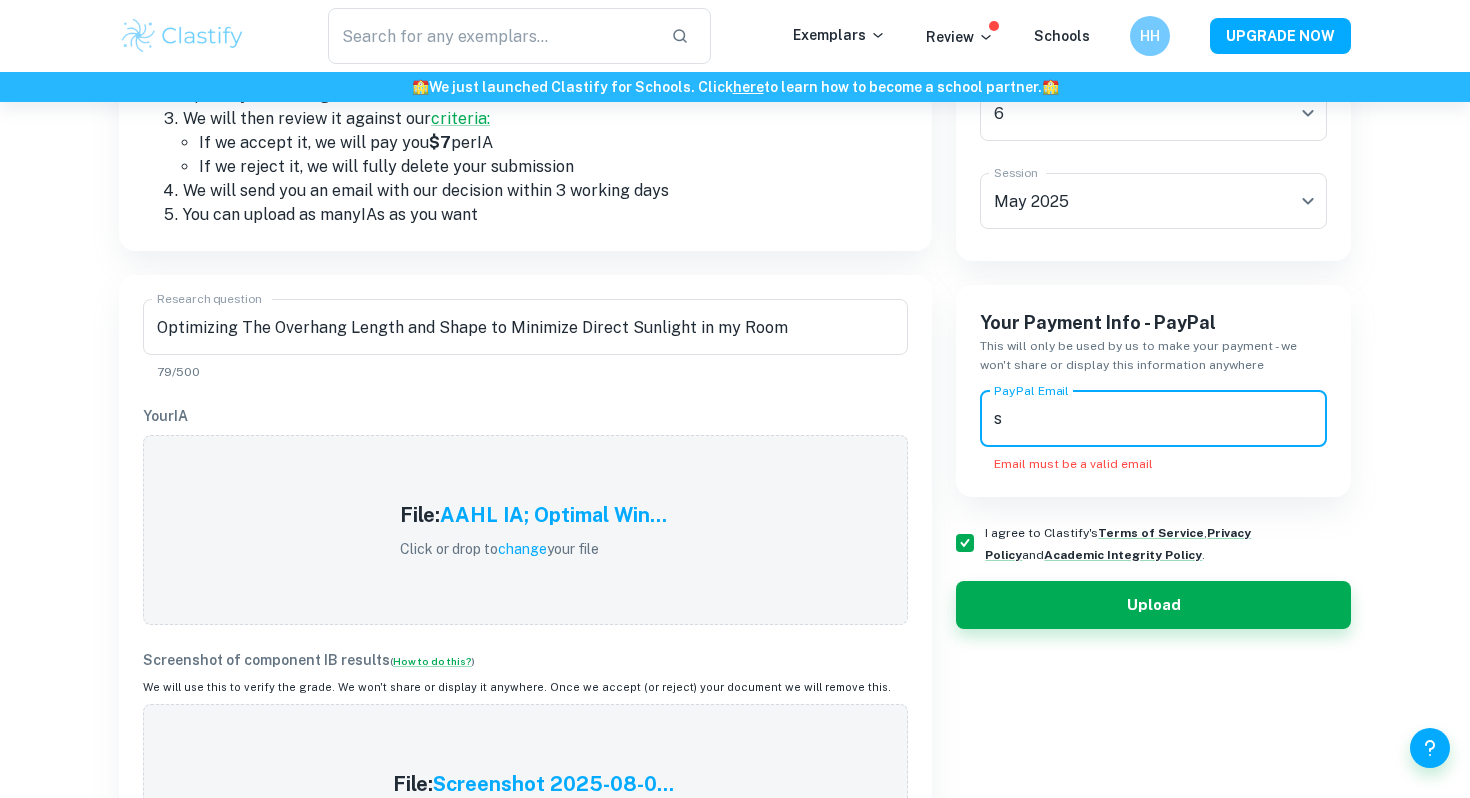 type 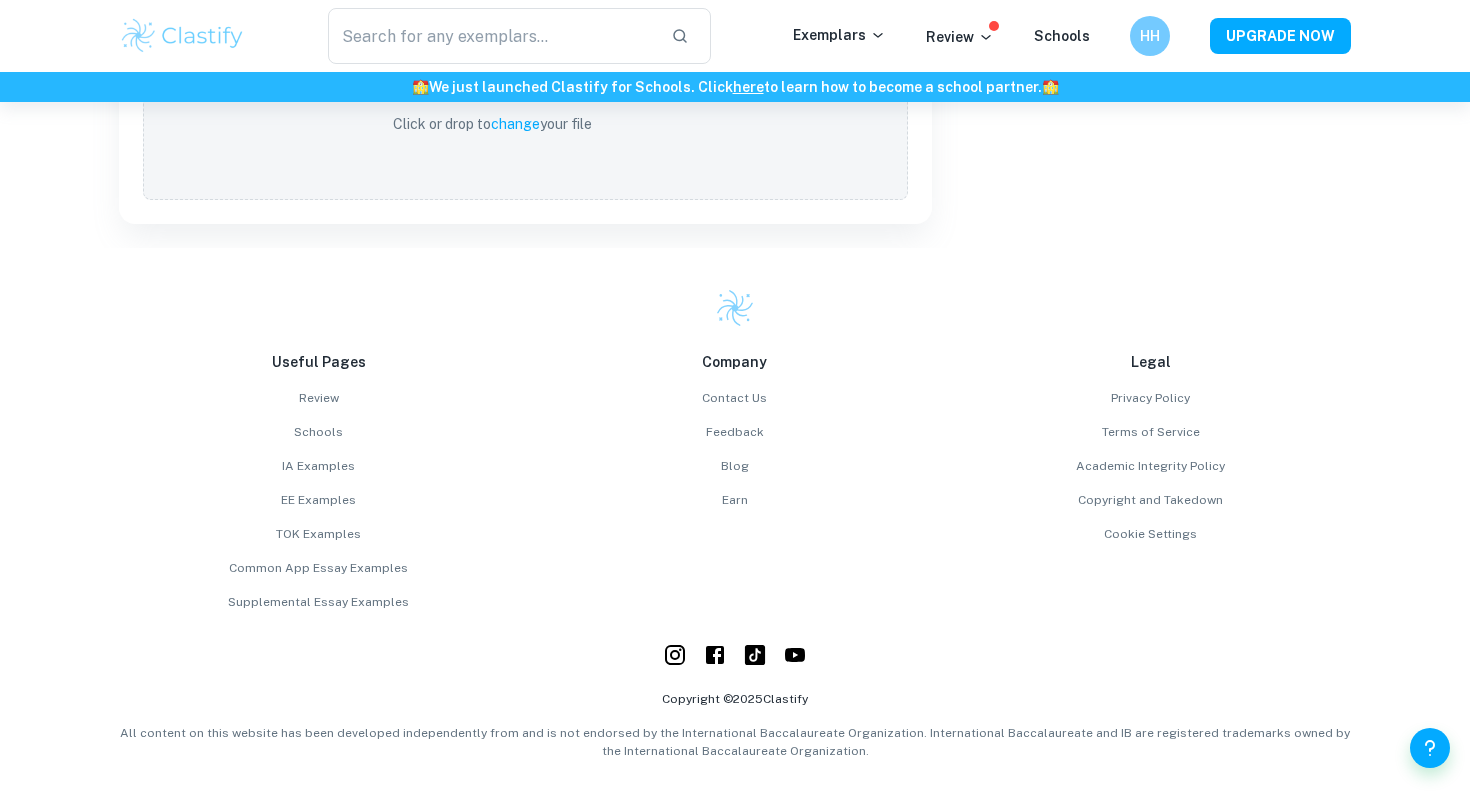 scroll, scrollTop: 0, scrollLeft: 0, axis: both 